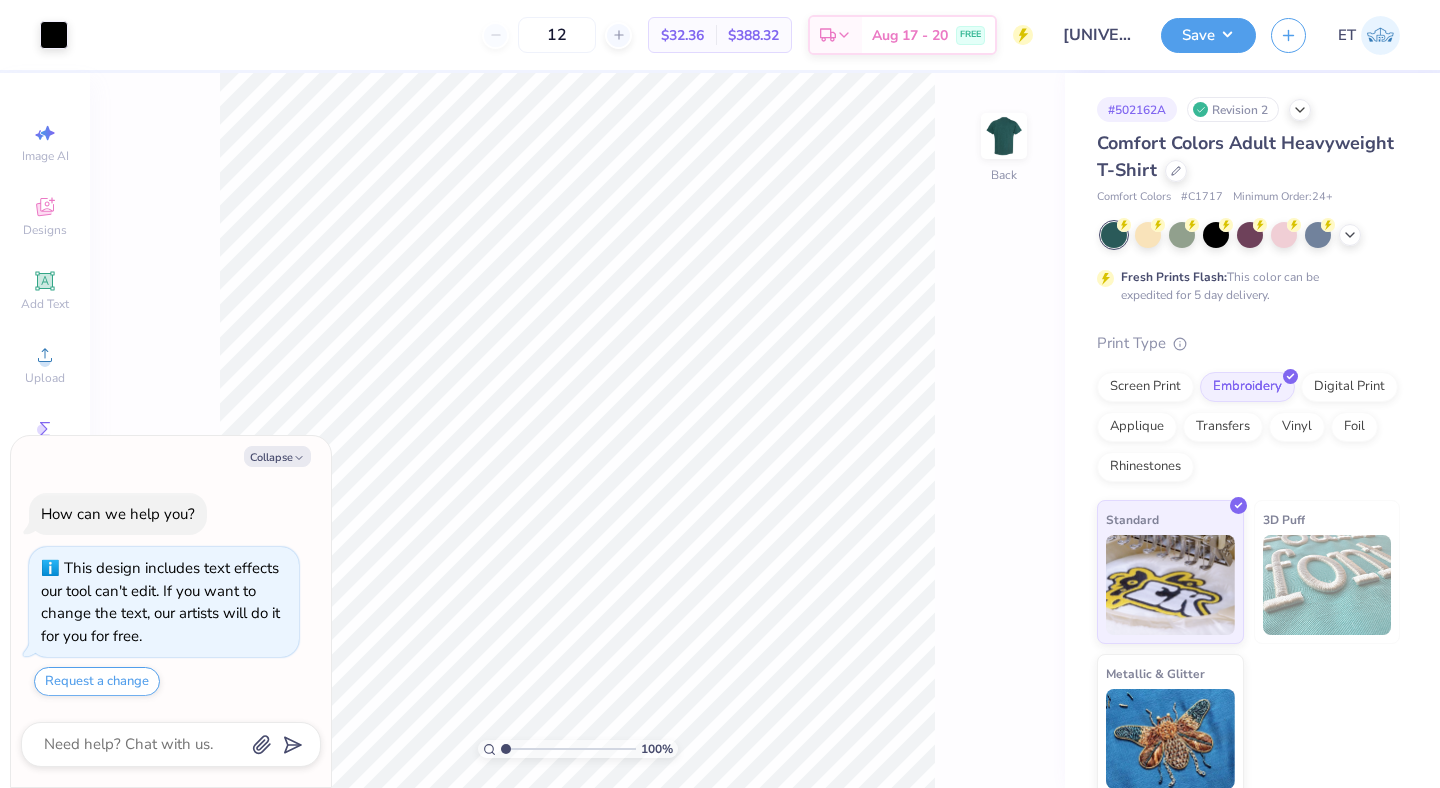 scroll, scrollTop: 0, scrollLeft: 0, axis: both 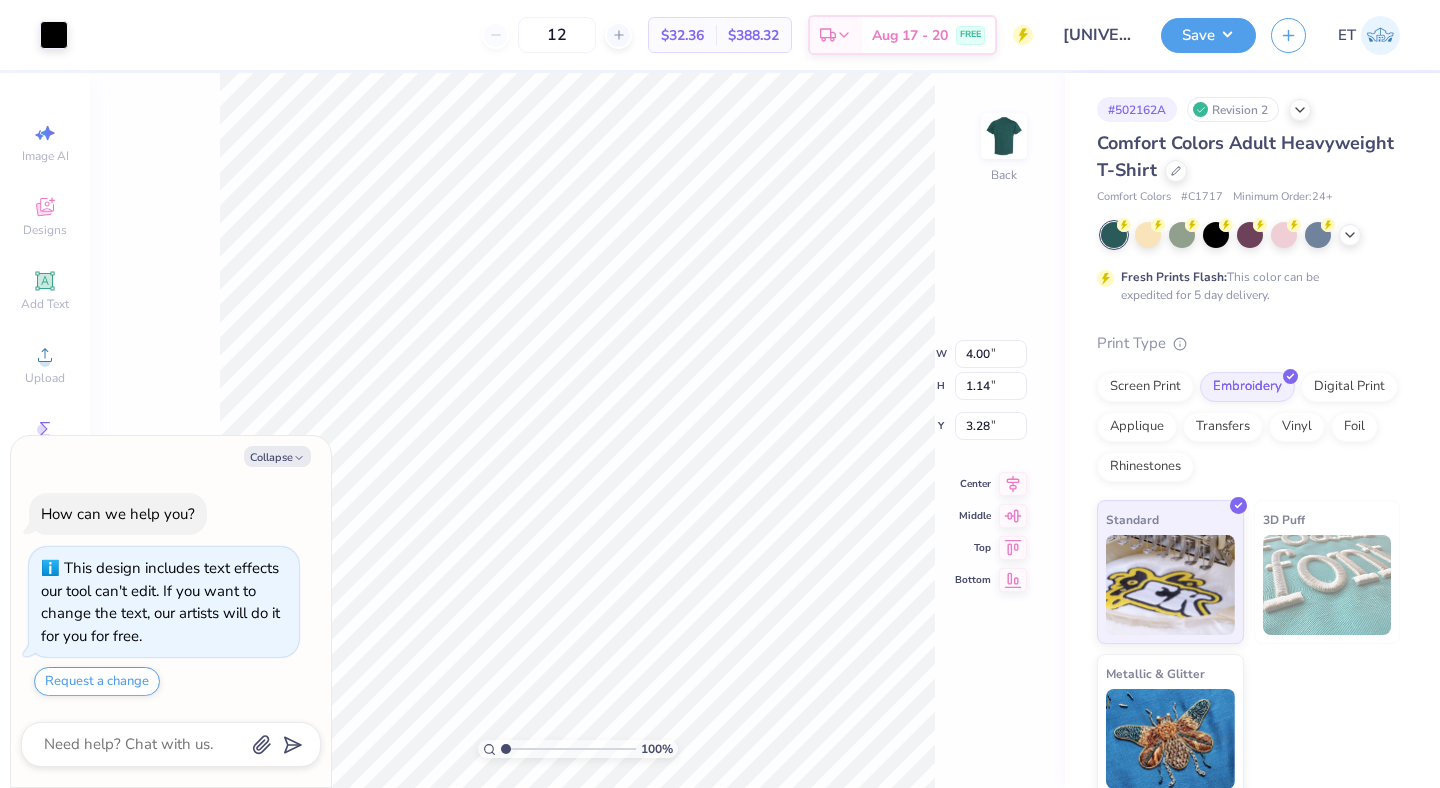 type on "x" 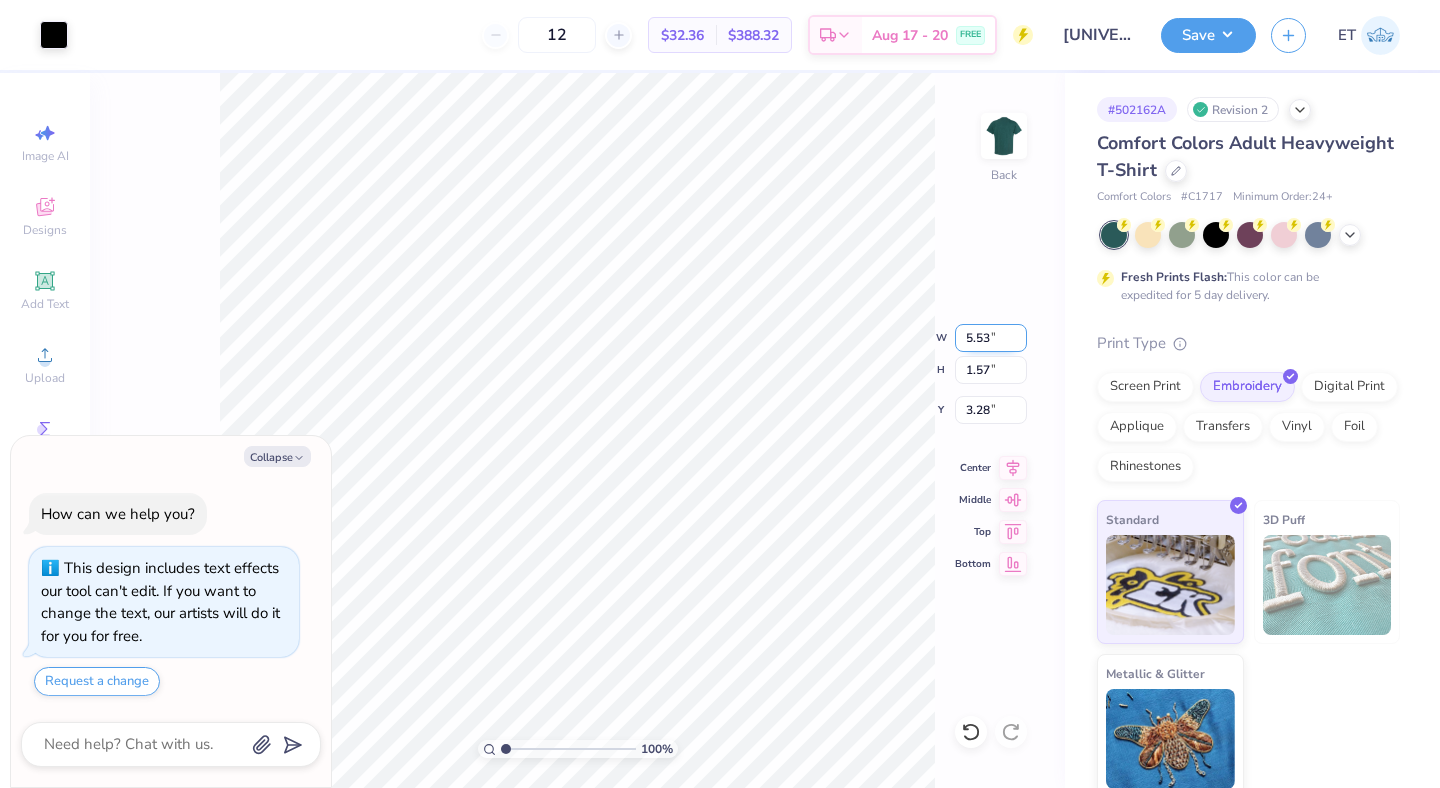click on "5.53" at bounding box center [991, 338] 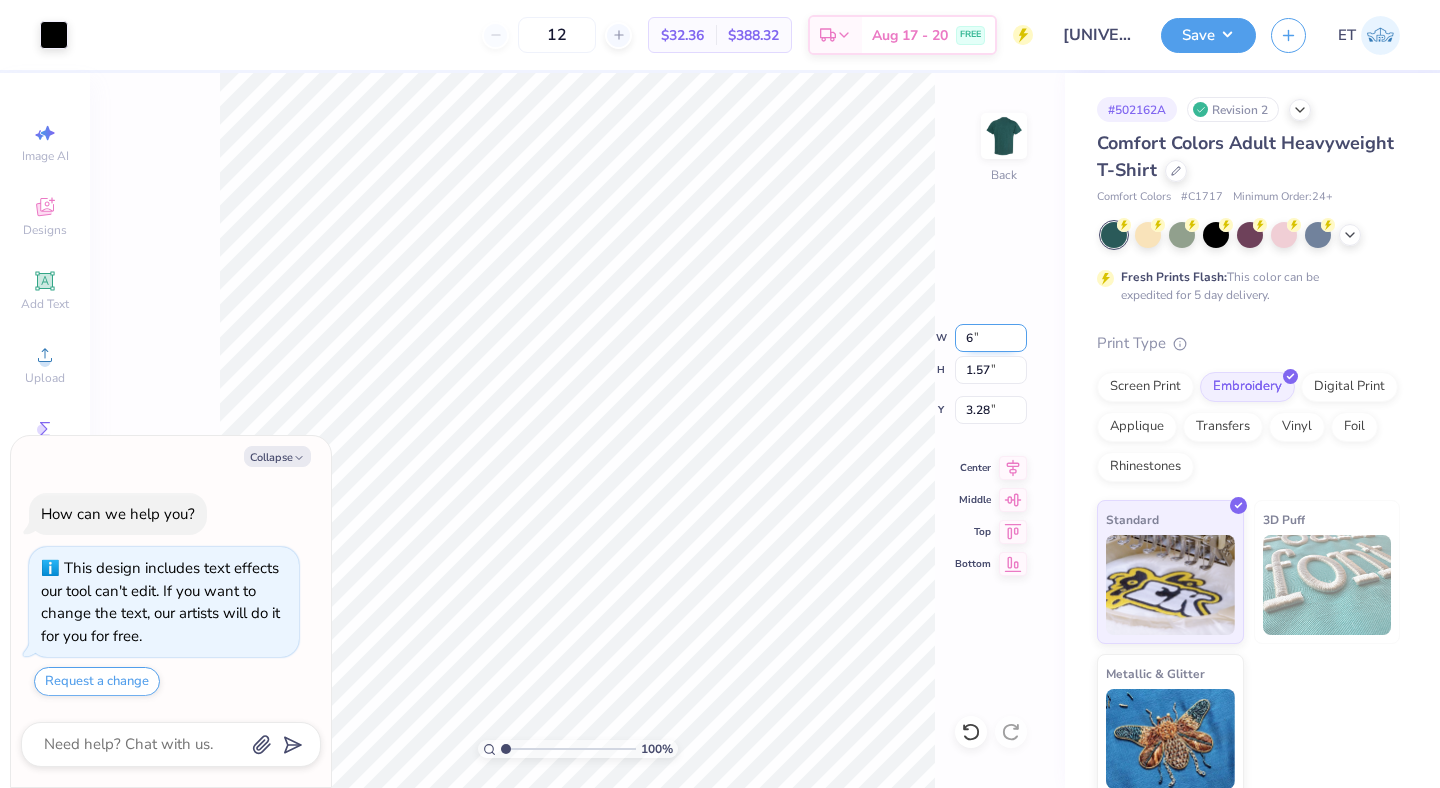 type on "6.00" 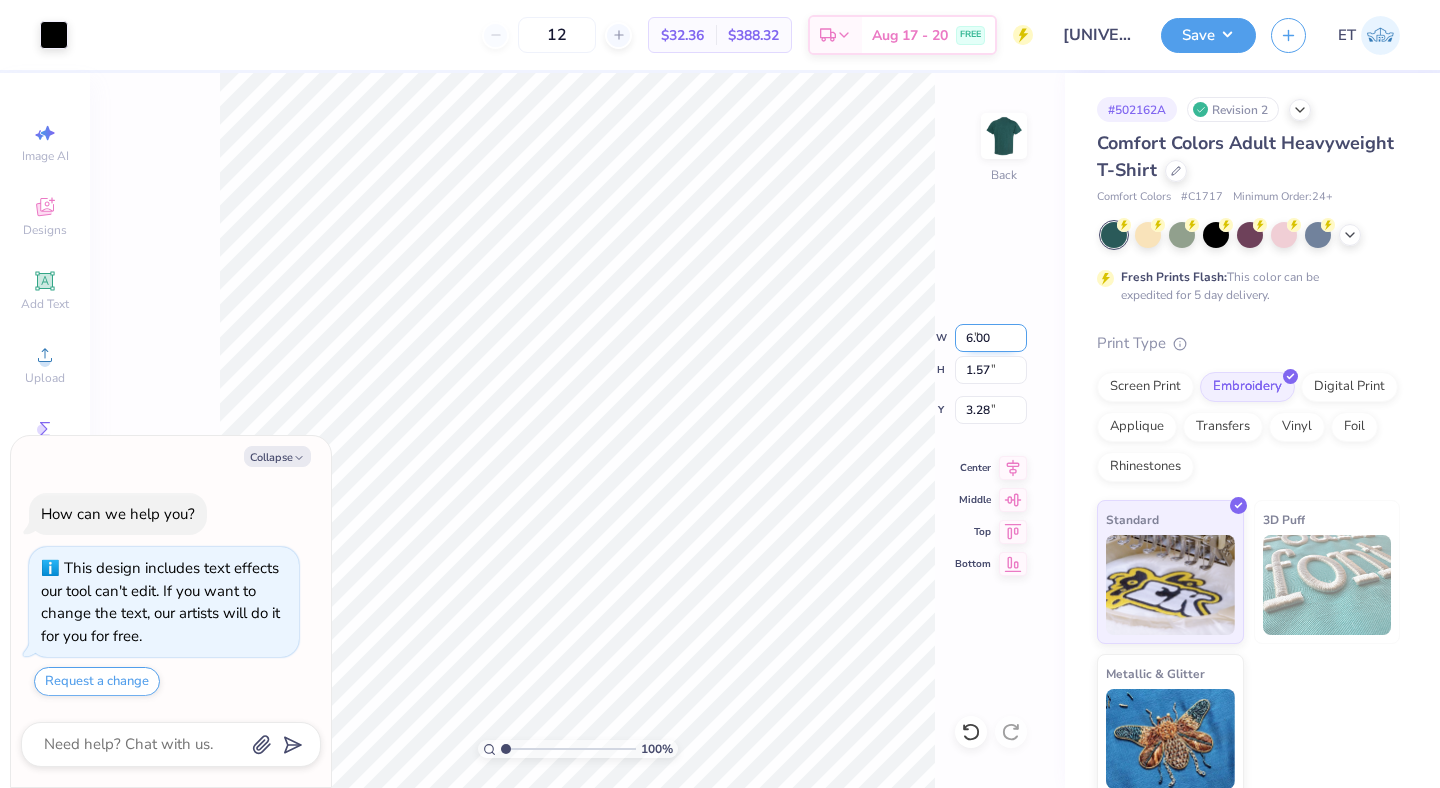 type on "x" 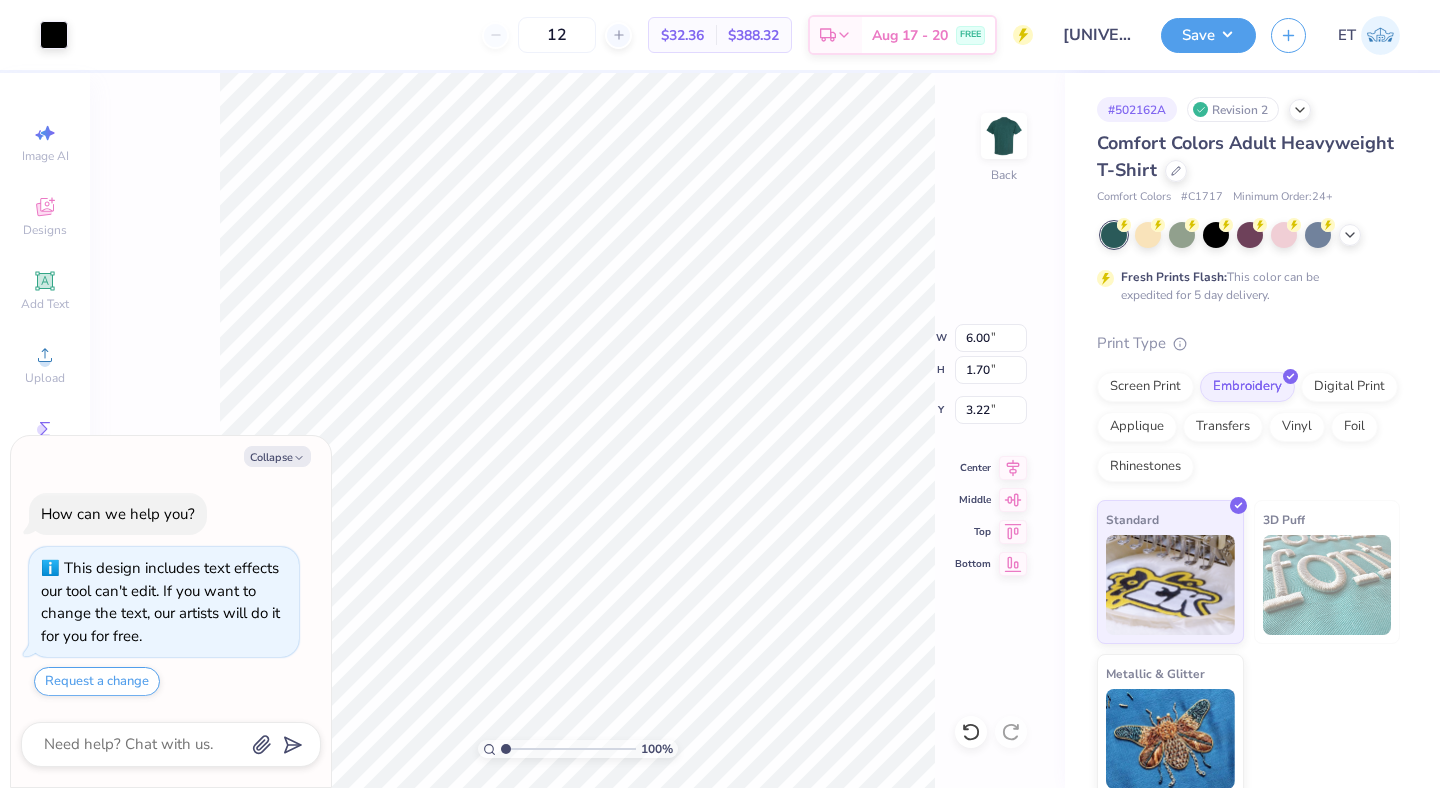 type on "x" 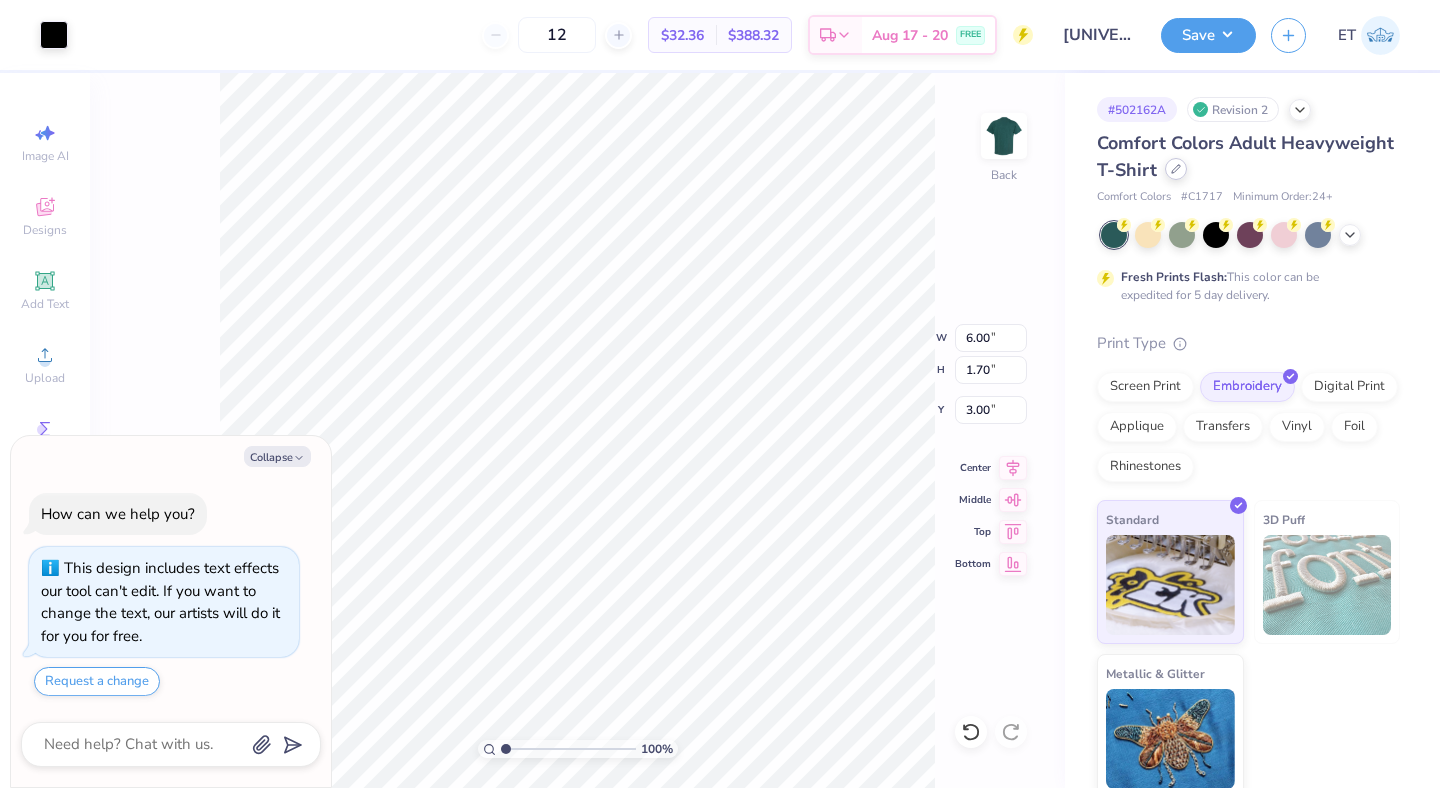 click at bounding box center (1176, 169) 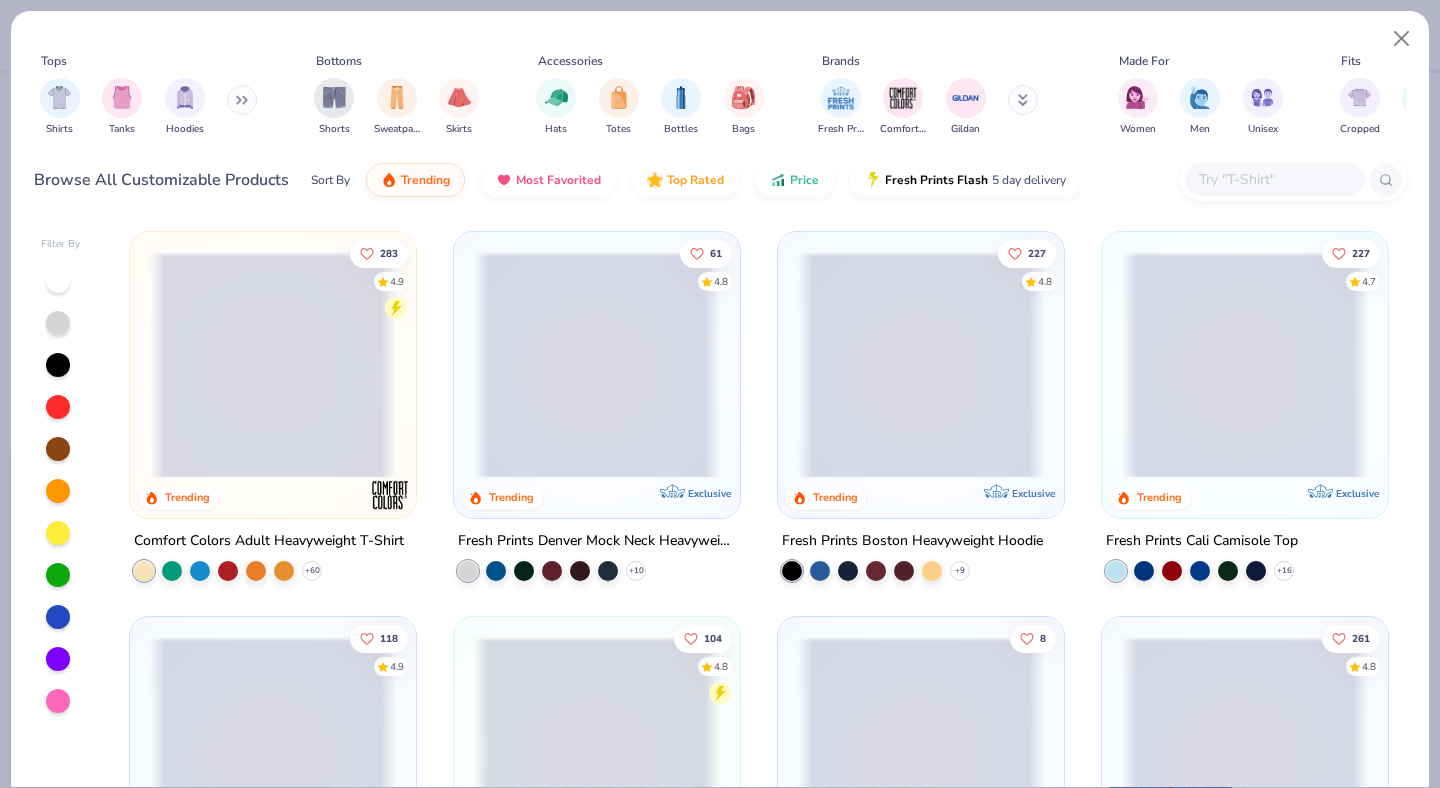 type on "x" 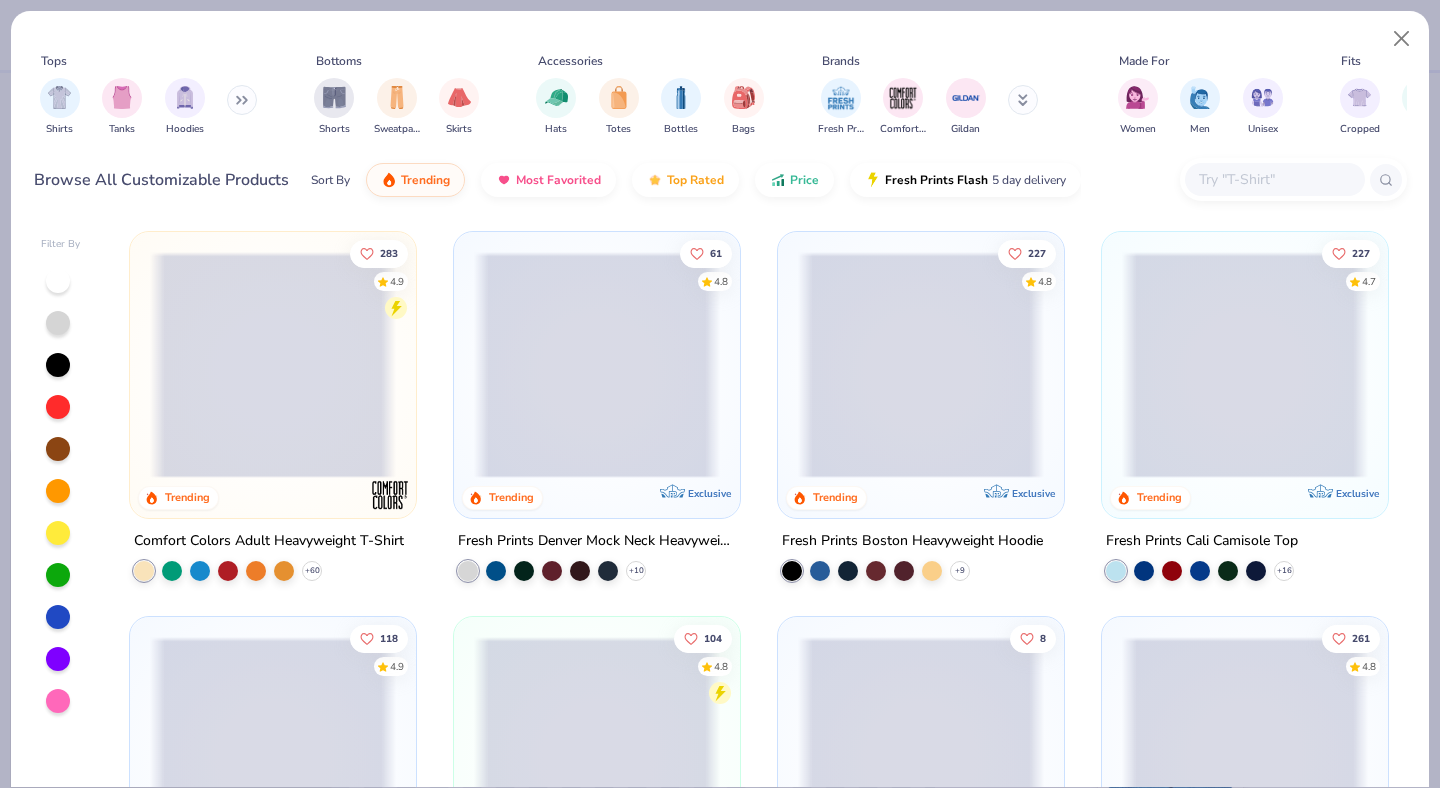 click at bounding box center (1274, 179) 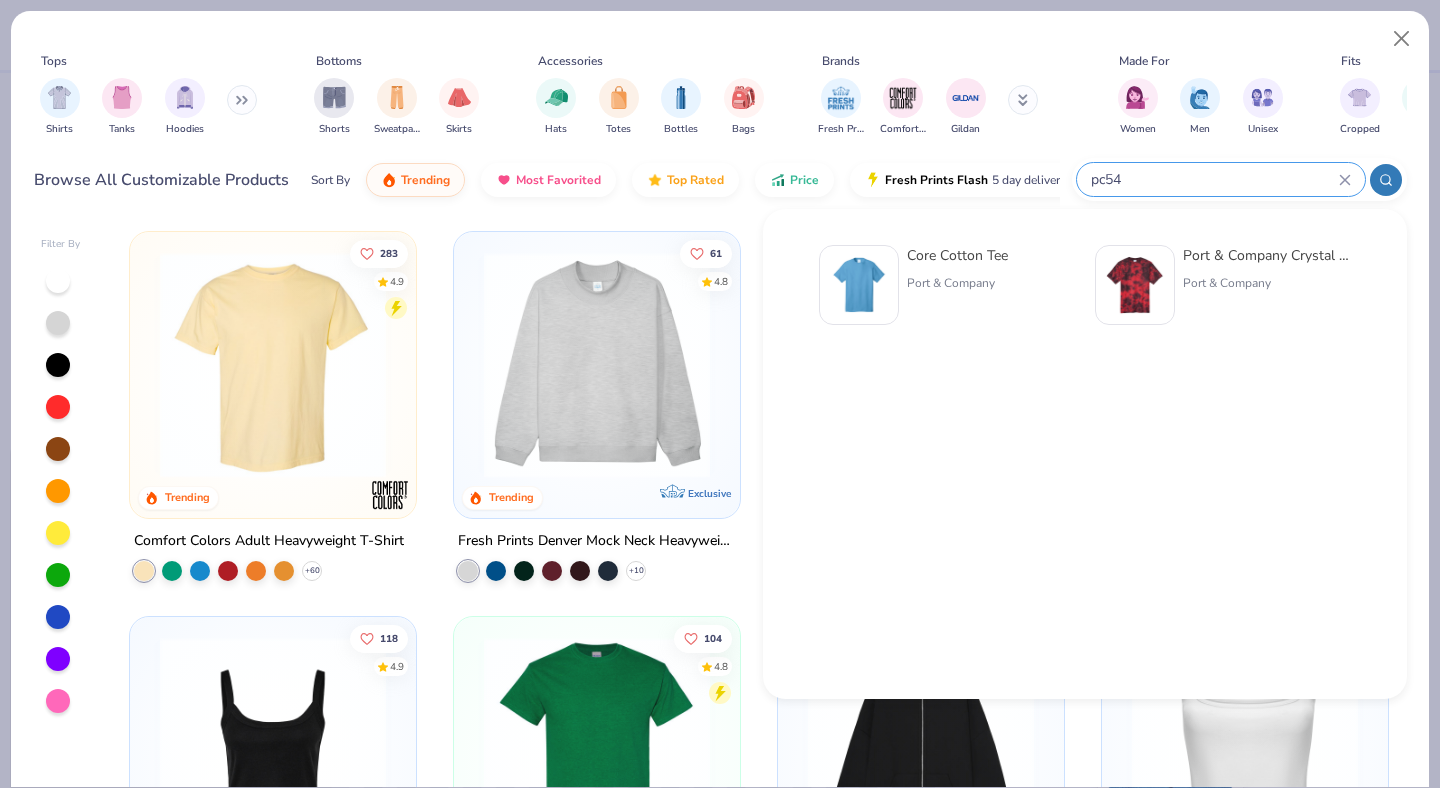 type on "pc54" 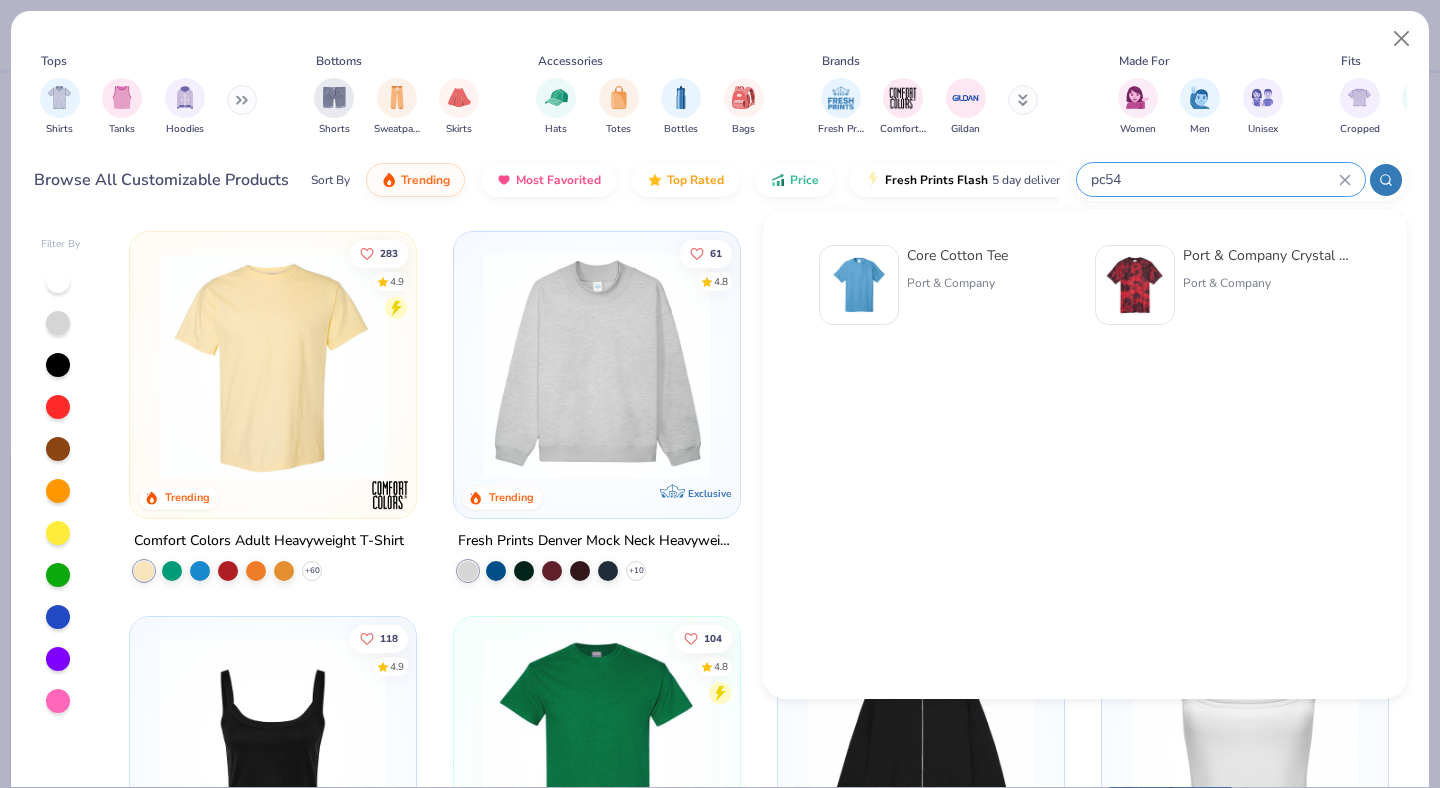 click on "Core Cotton Tee Port & Company" at bounding box center (947, 285) 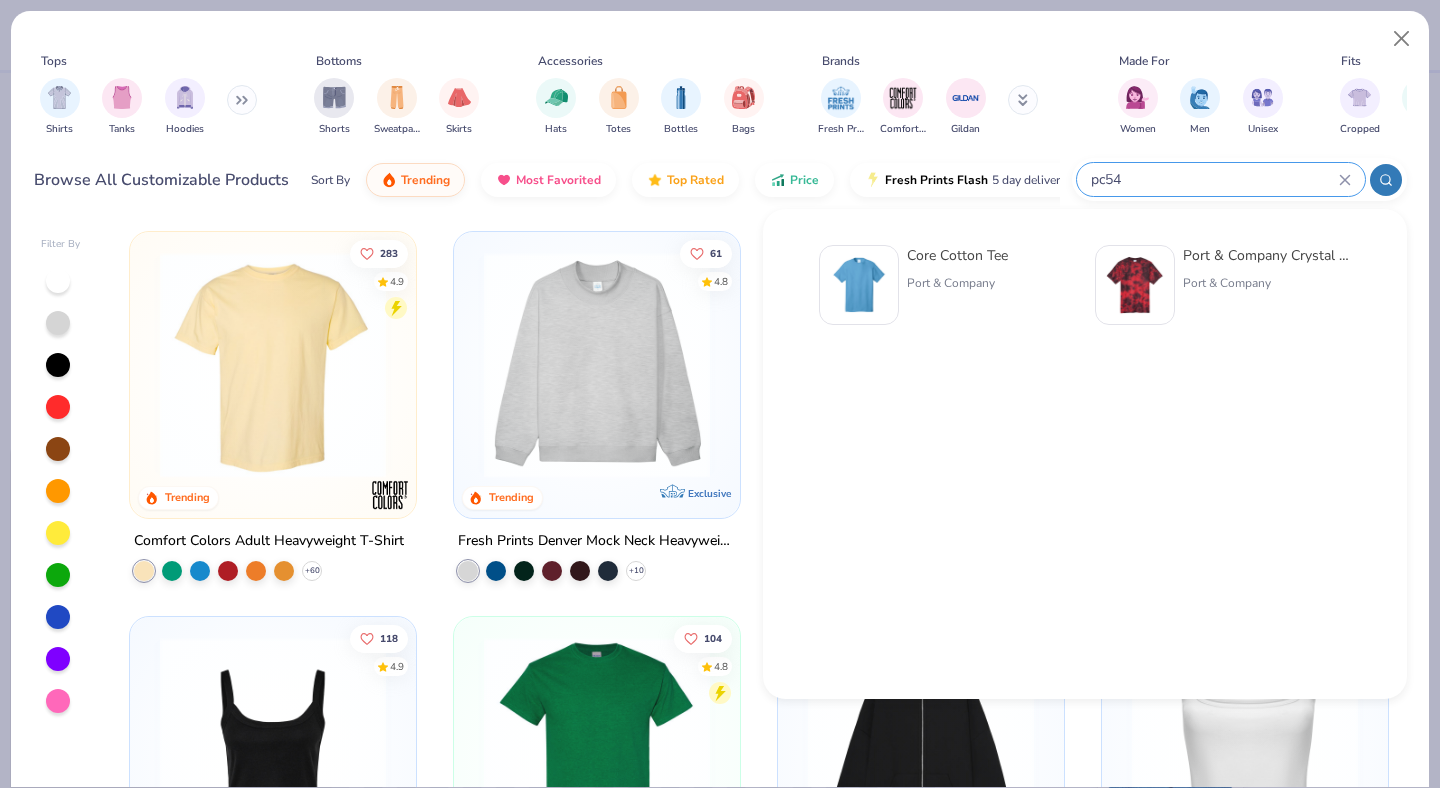 type 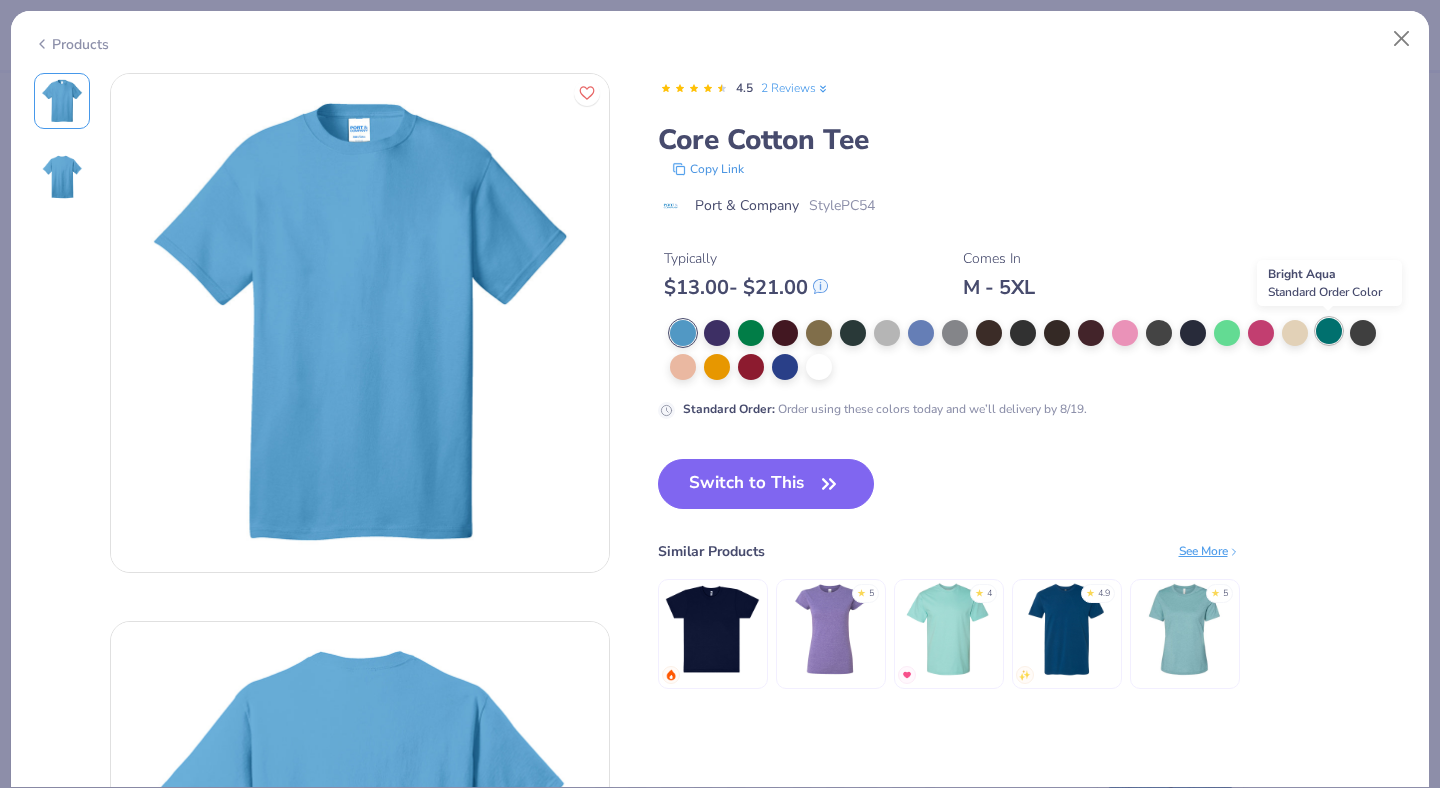 click at bounding box center [1329, 331] 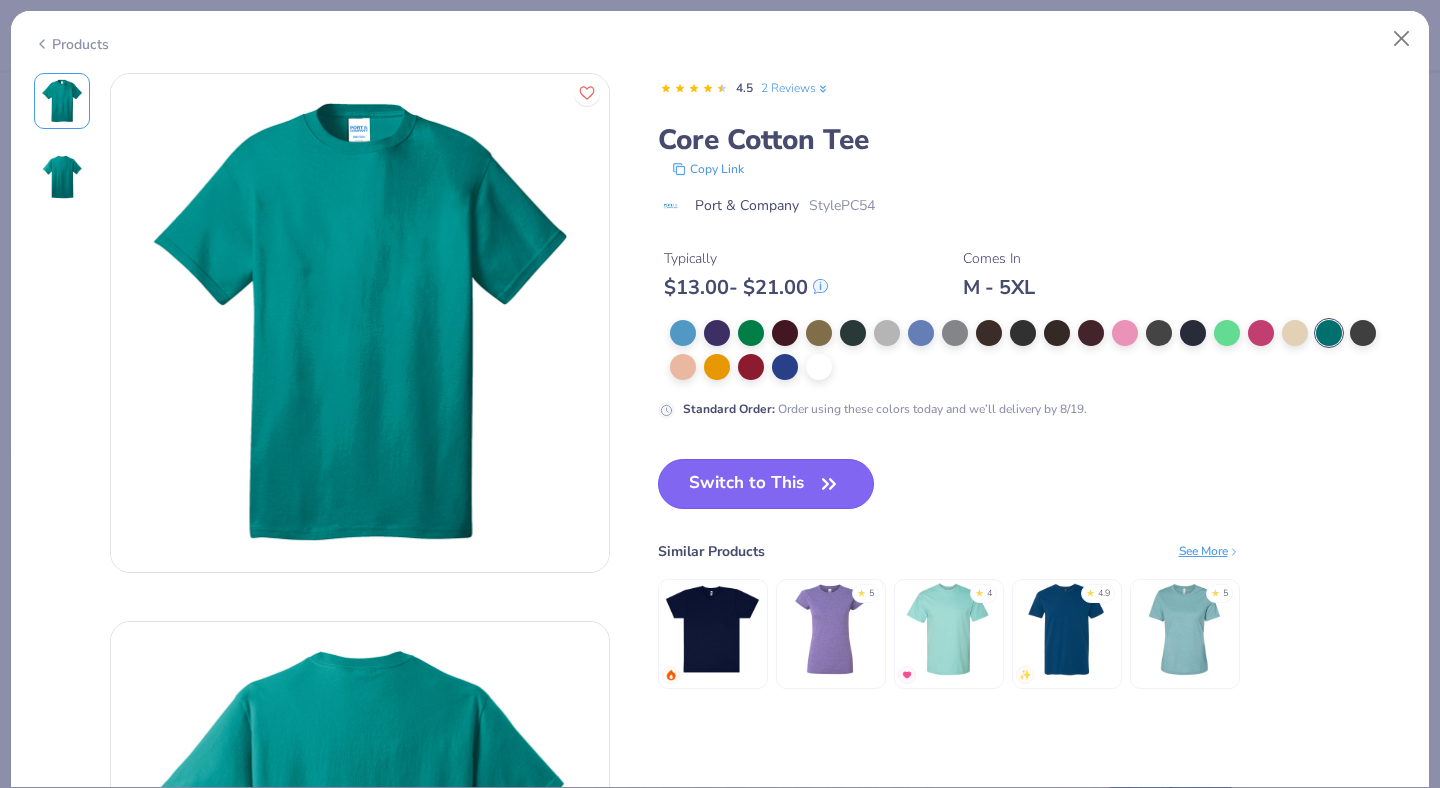 click on "Switch to This" at bounding box center [766, 484] 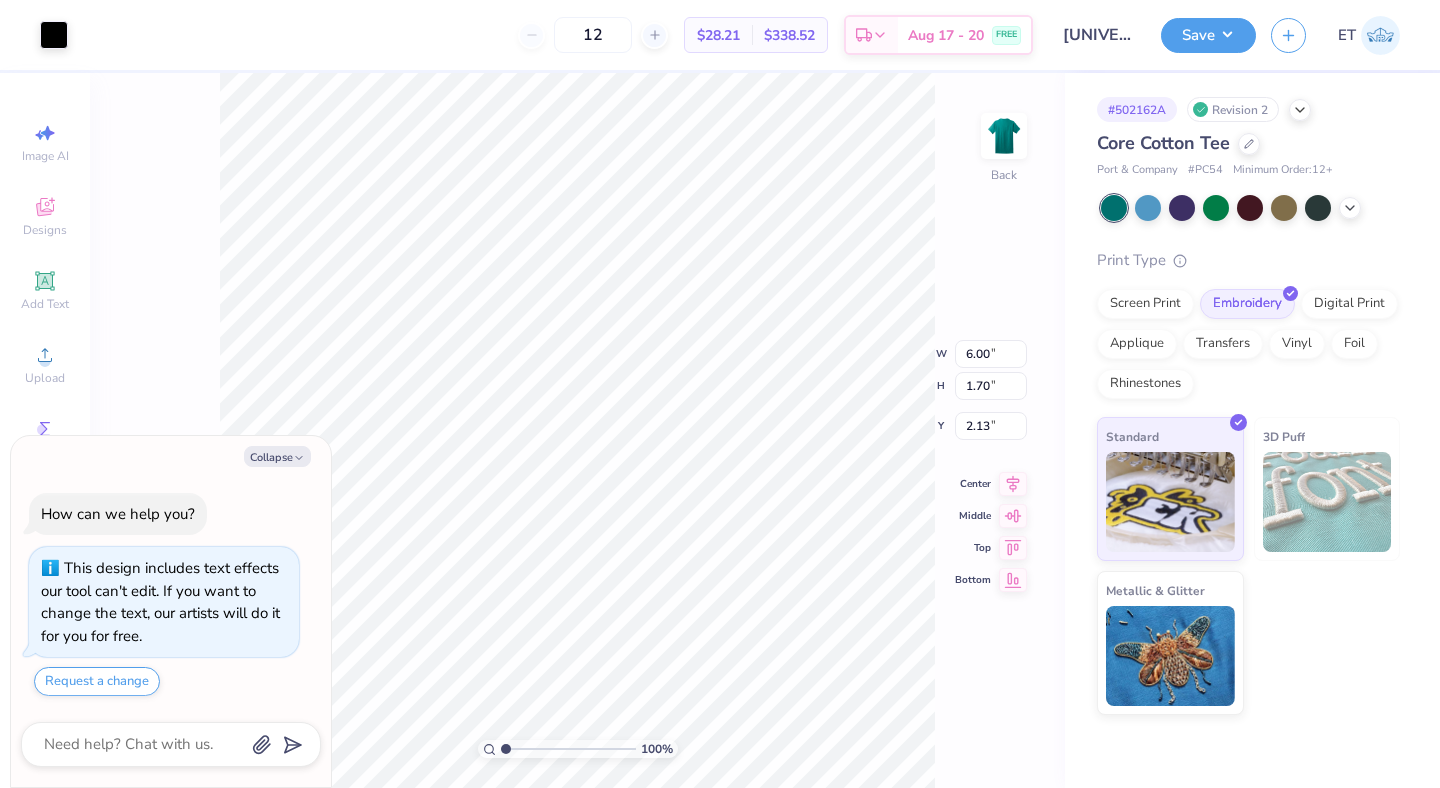 type on "x" 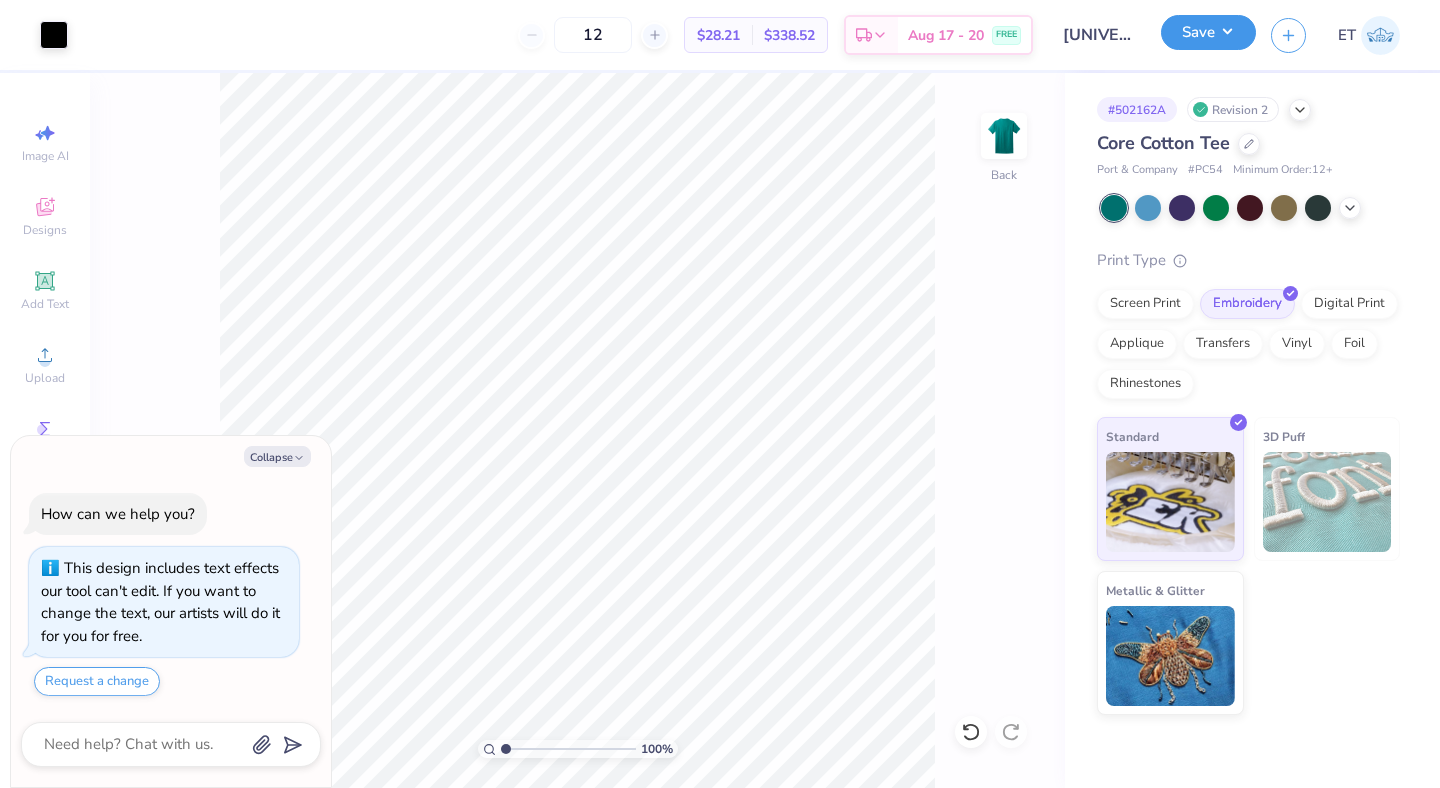 click on "Save" at bounding box center (1208, 32) 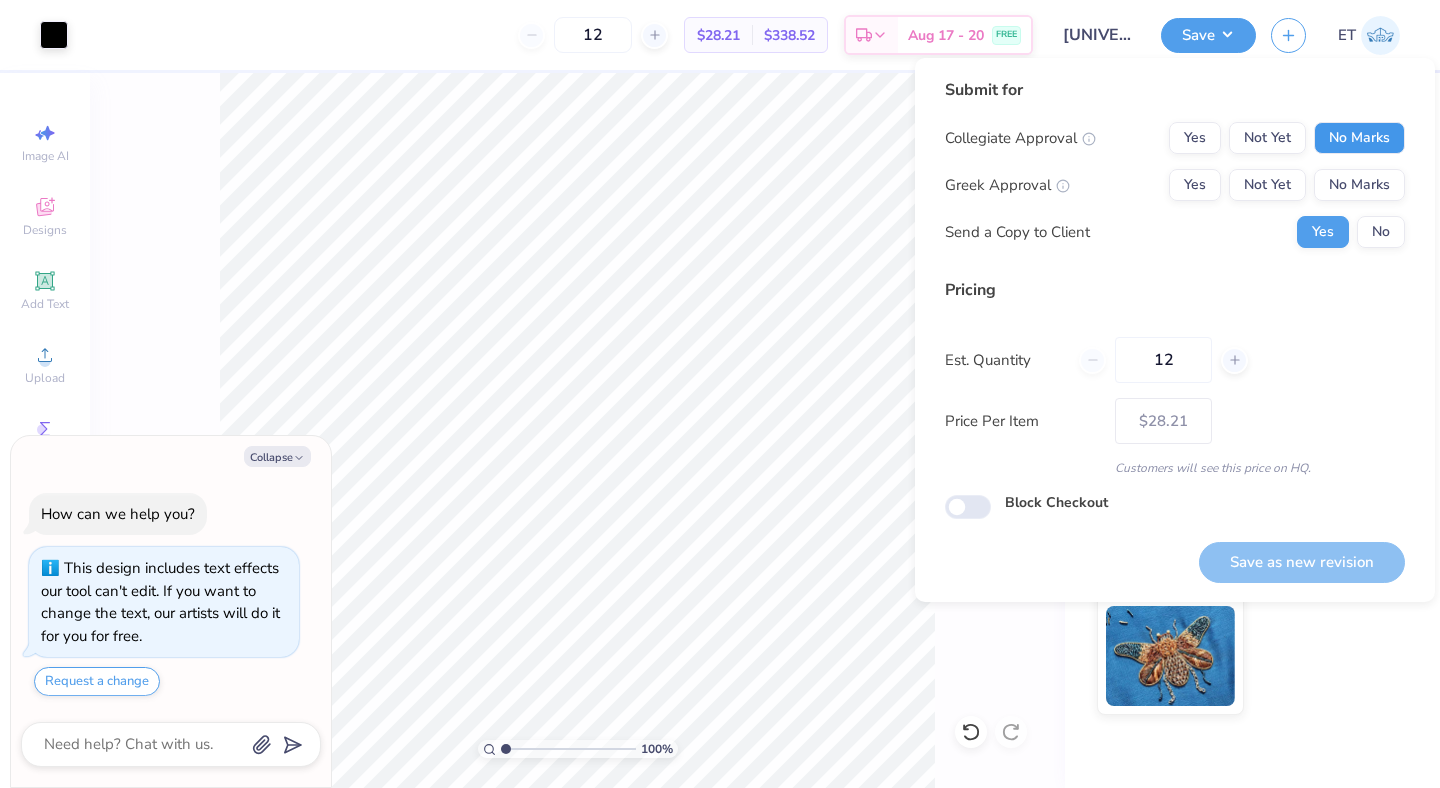 click on "No Marks" at bounding box center (1359, 138) 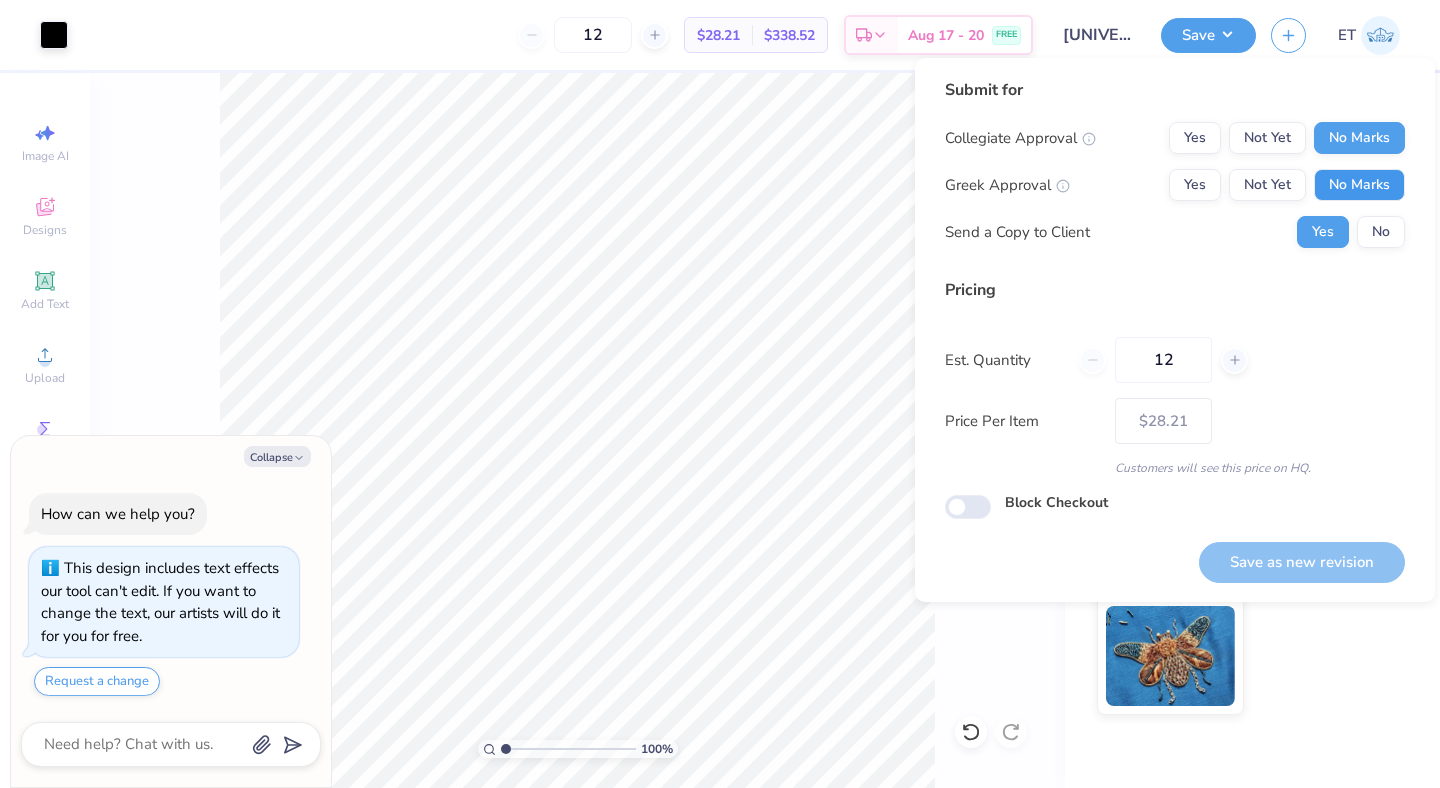 click on "No Marks" at bounding box center (1359, 185) 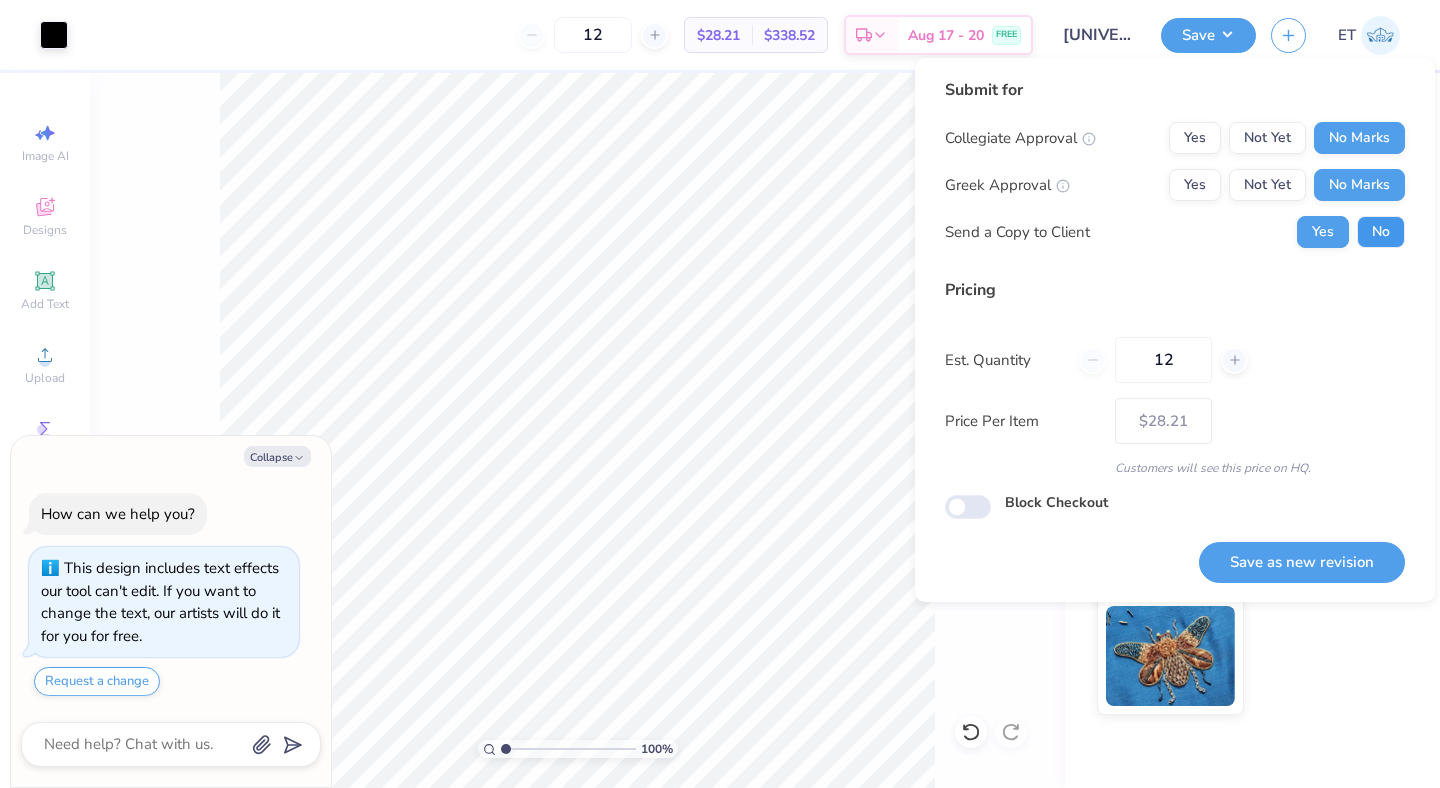 click on "No" at bounding box center [1381, 232] 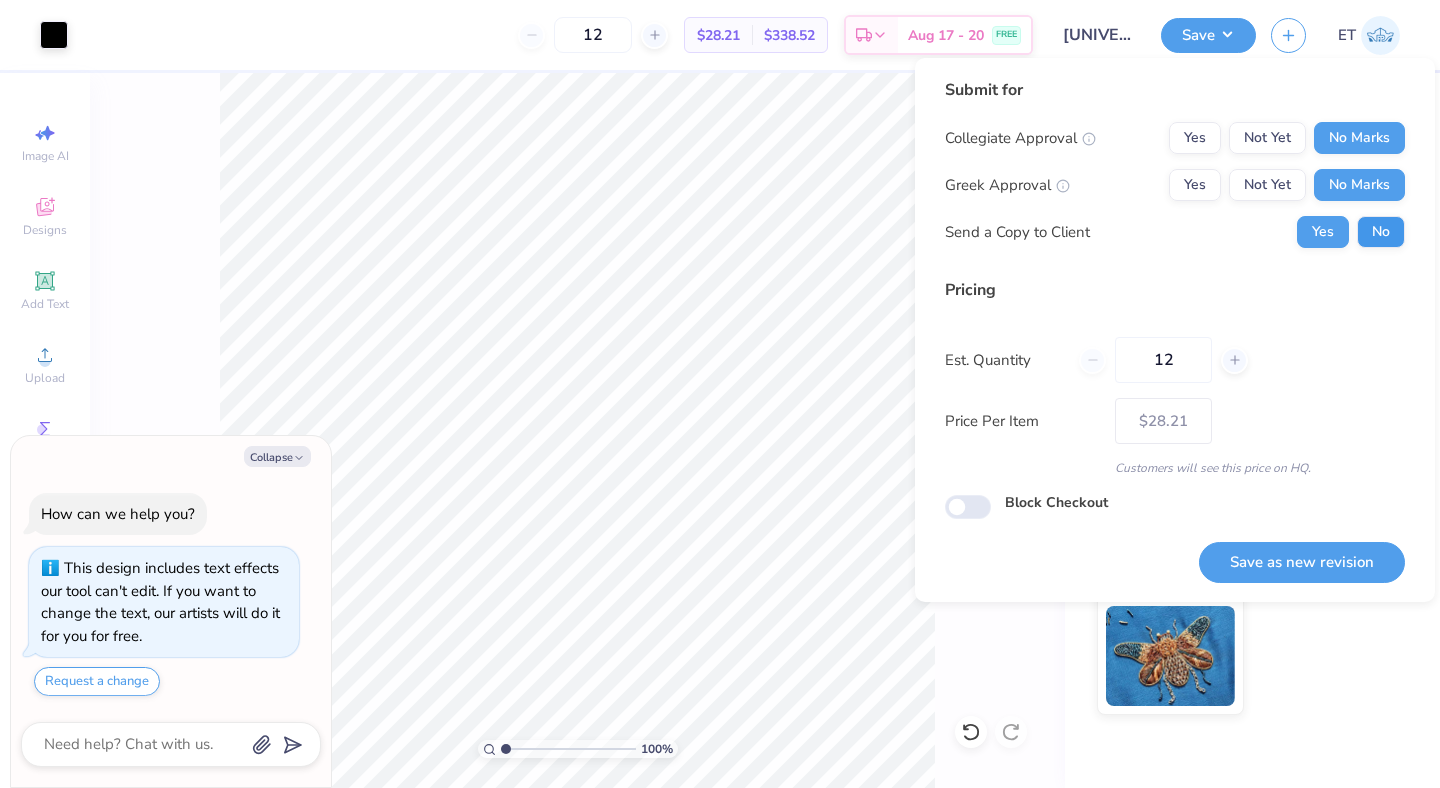 type on "x" 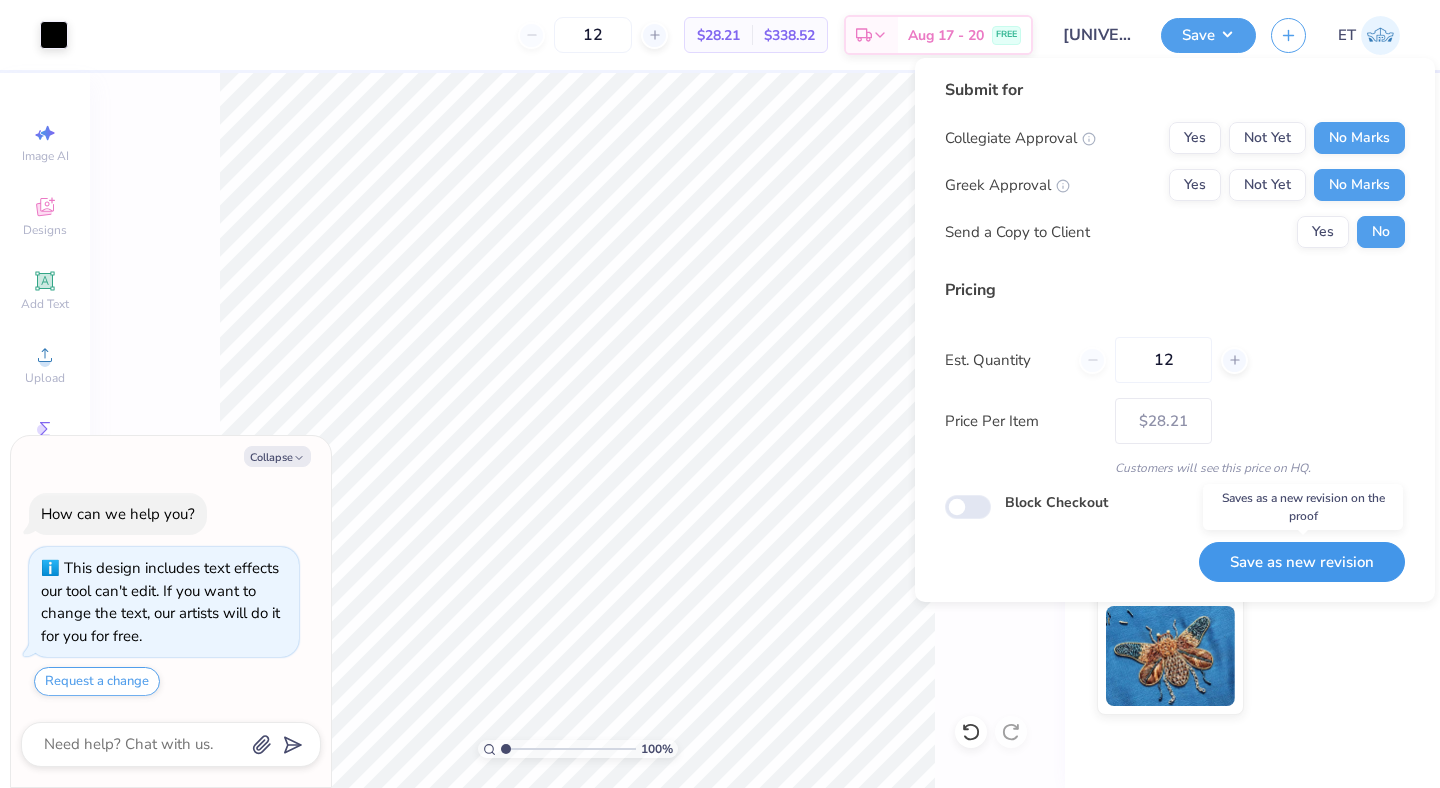 click on "Save as new revision" at bounding box center (1302, 562) 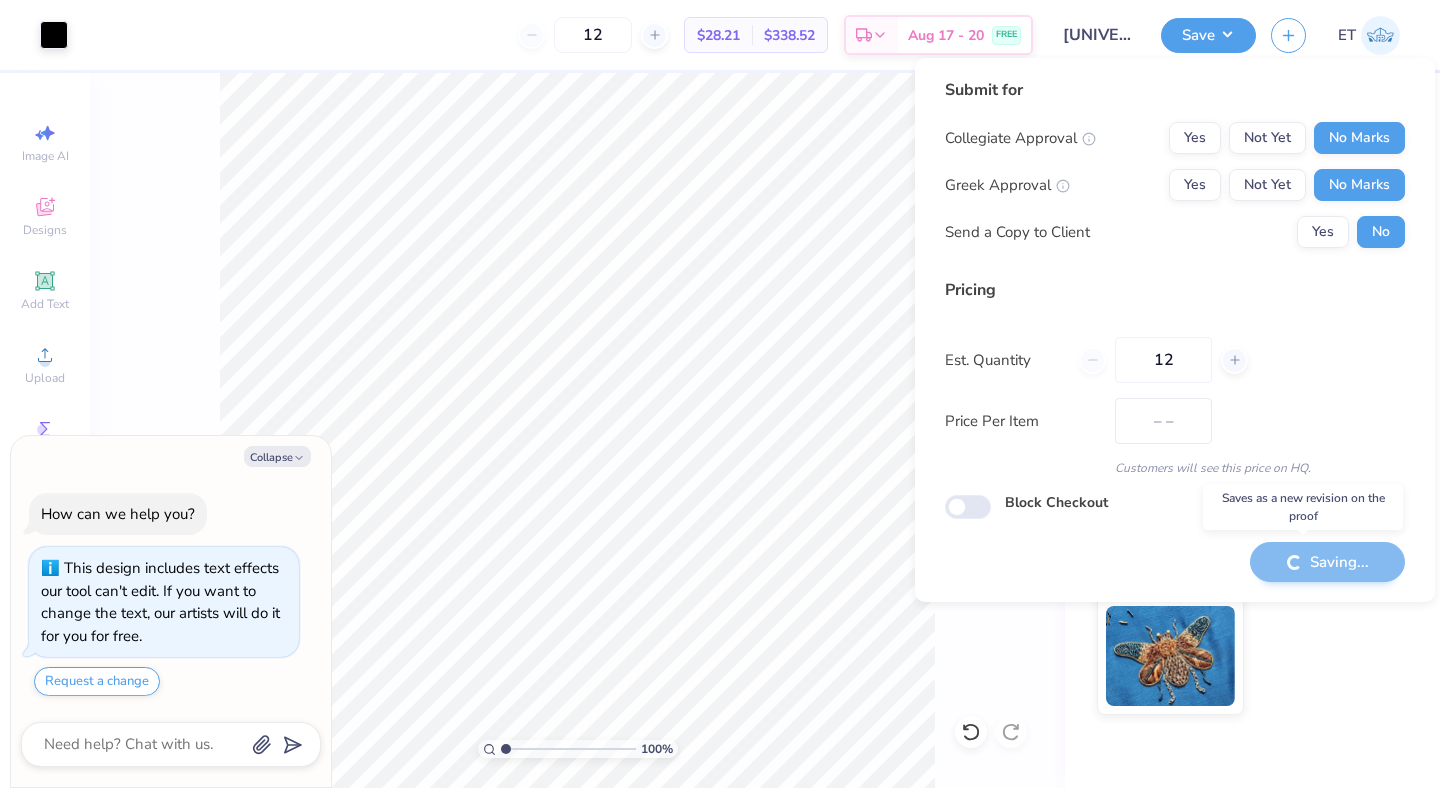 type on "$28.21" 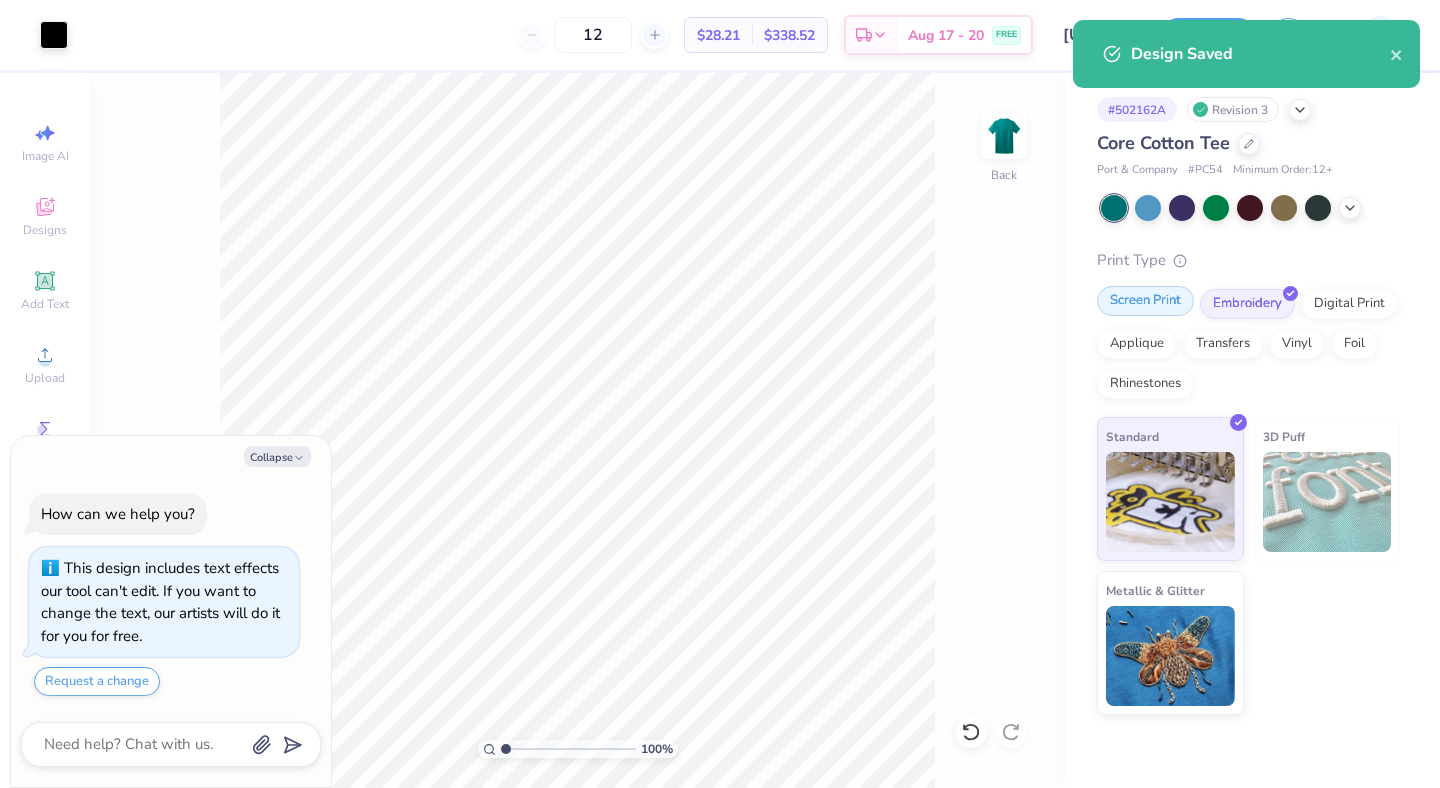 click on "Screen Print" at bounding box center [1145, 301] 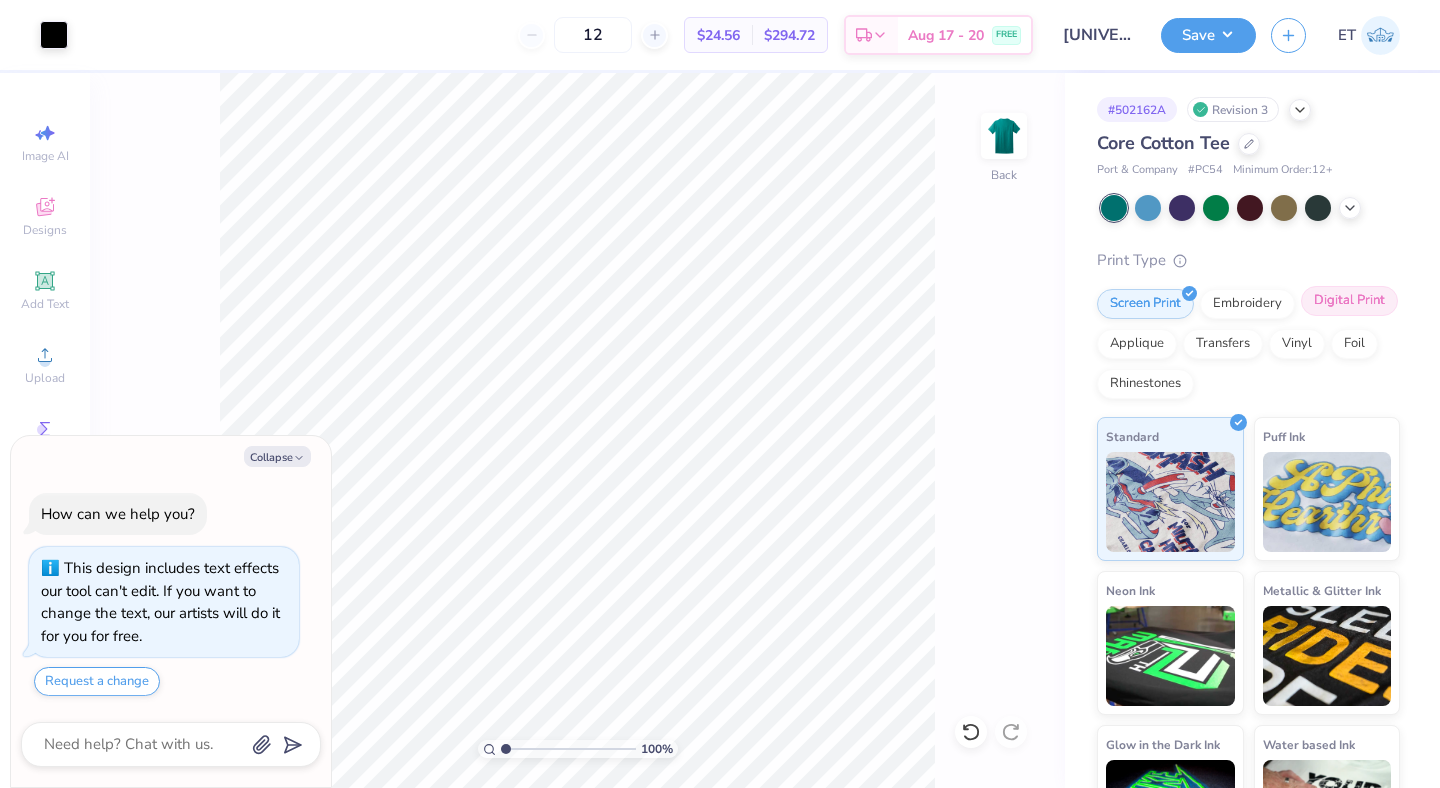 click on "Digital Print" at bounding box center (1349, 301) 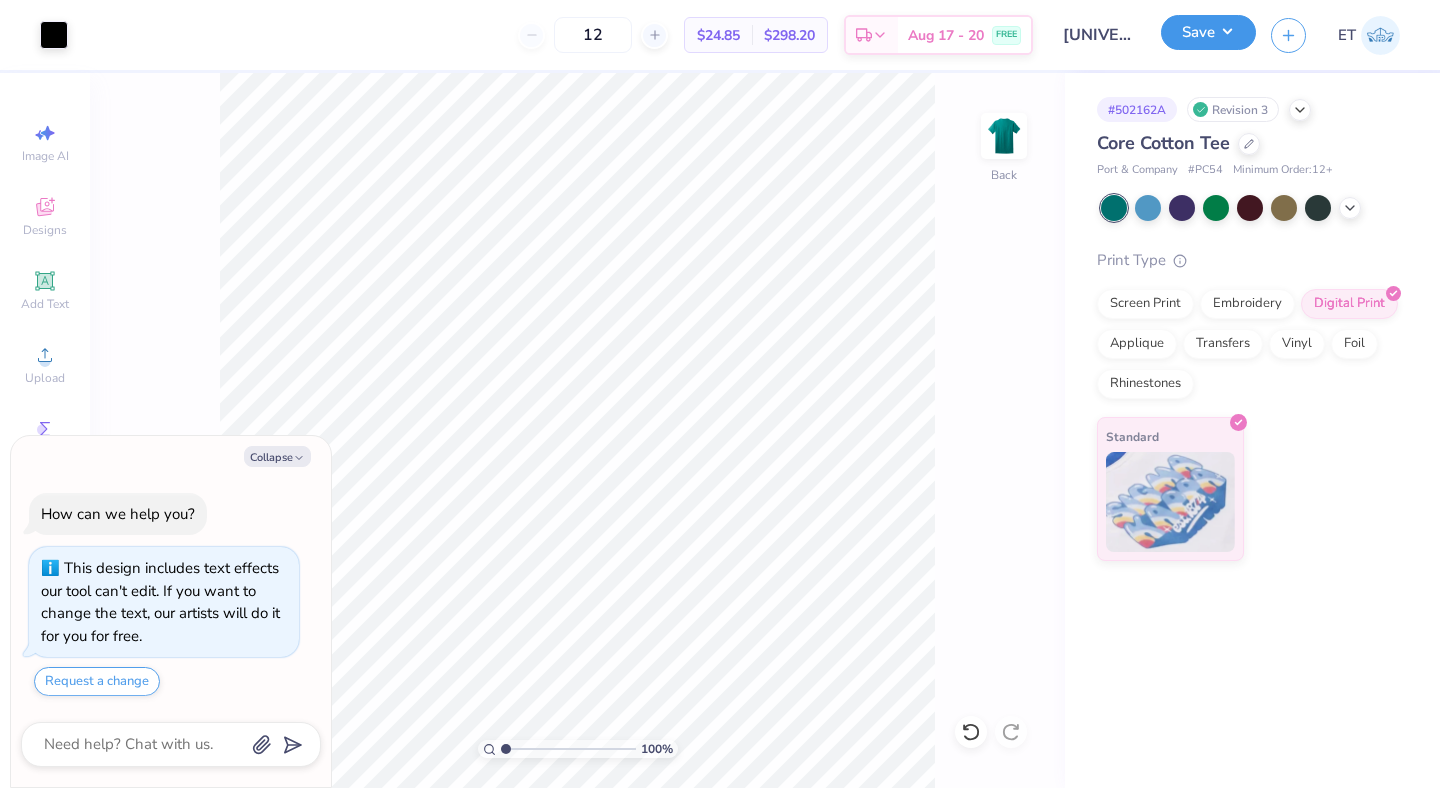 click on "Save" at bounding box center (1208, 32) 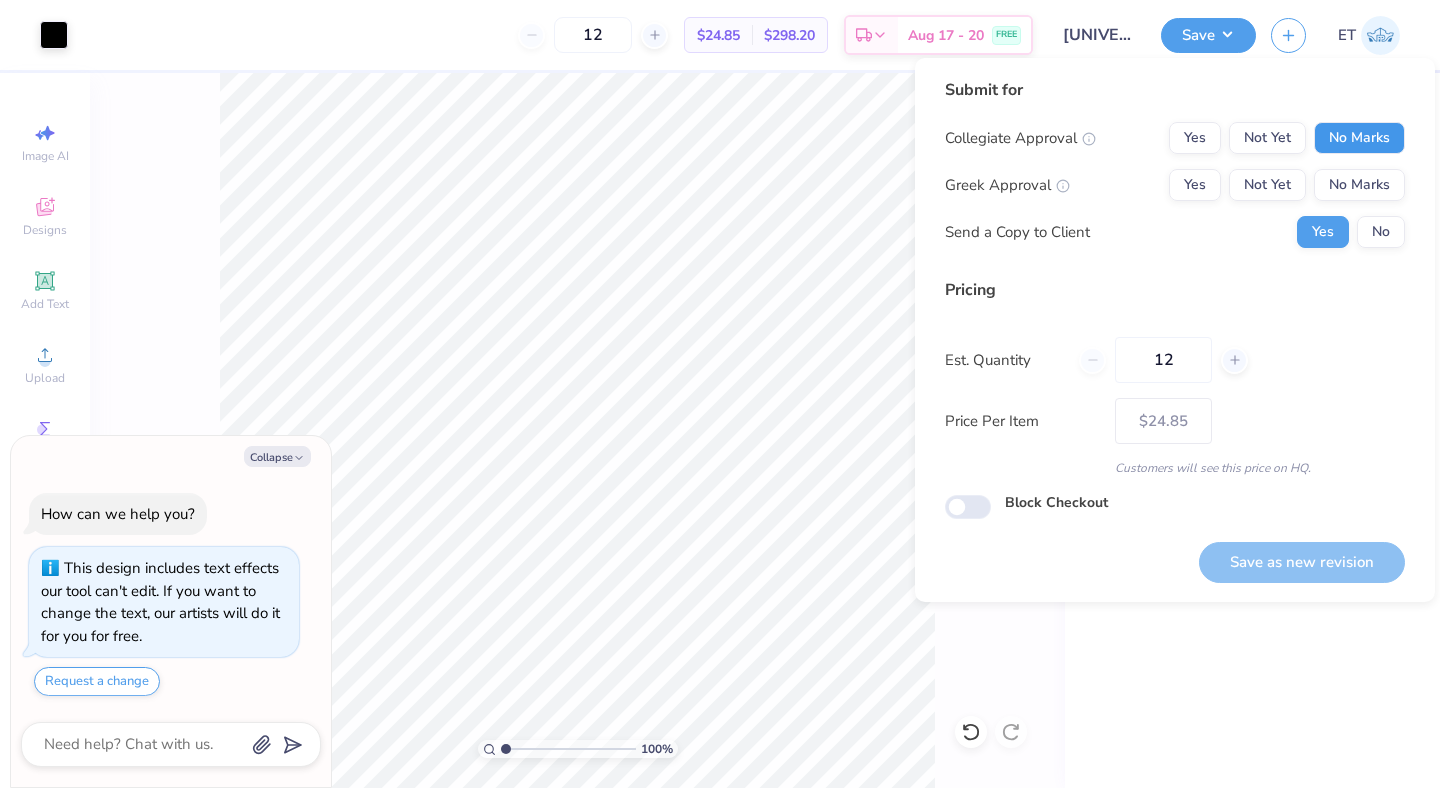 click on "No Marks" at bounding box center (1359, 138) 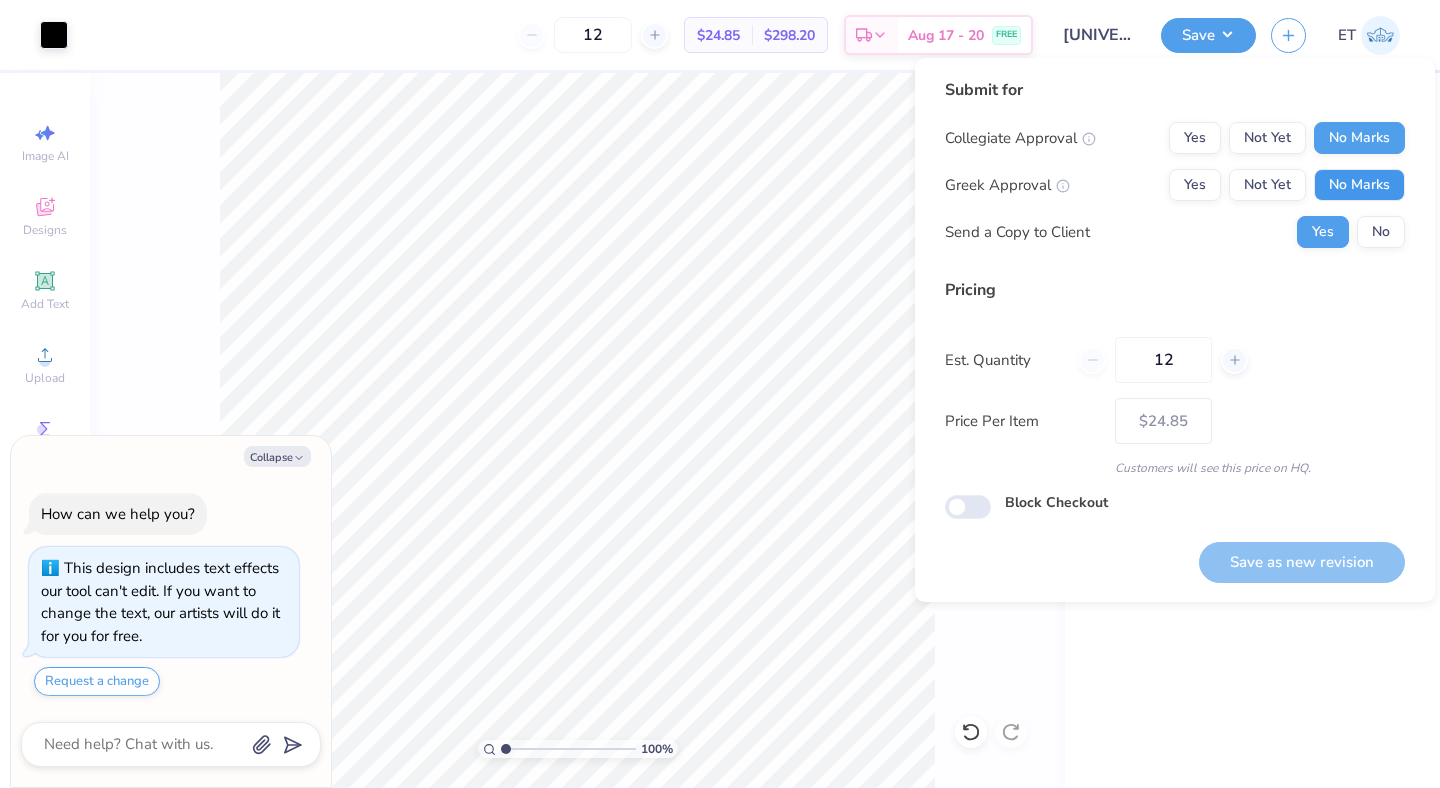 click on "No Marks" at bounding box center (1359, 185) 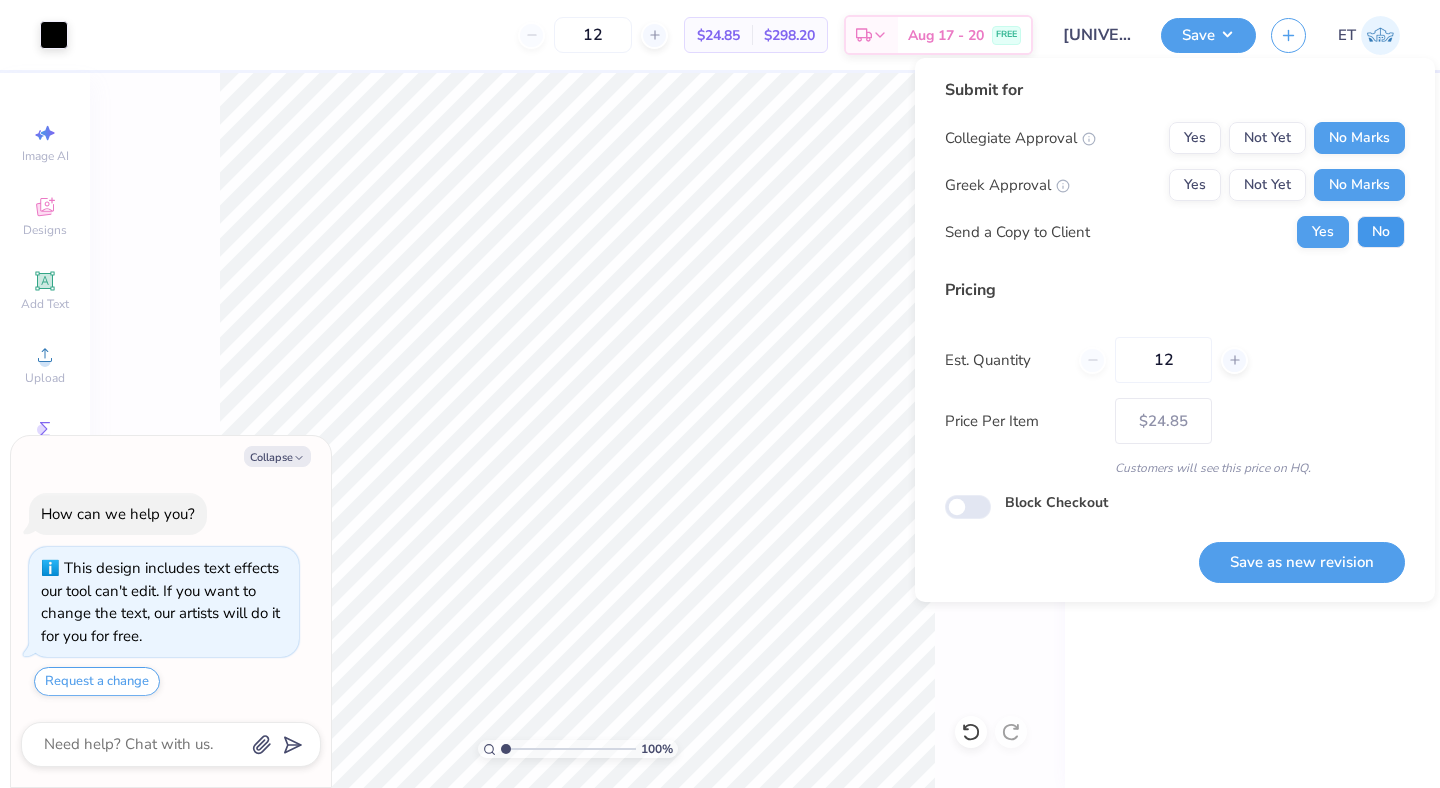 click on "No" at bounding box center (1381, 232) 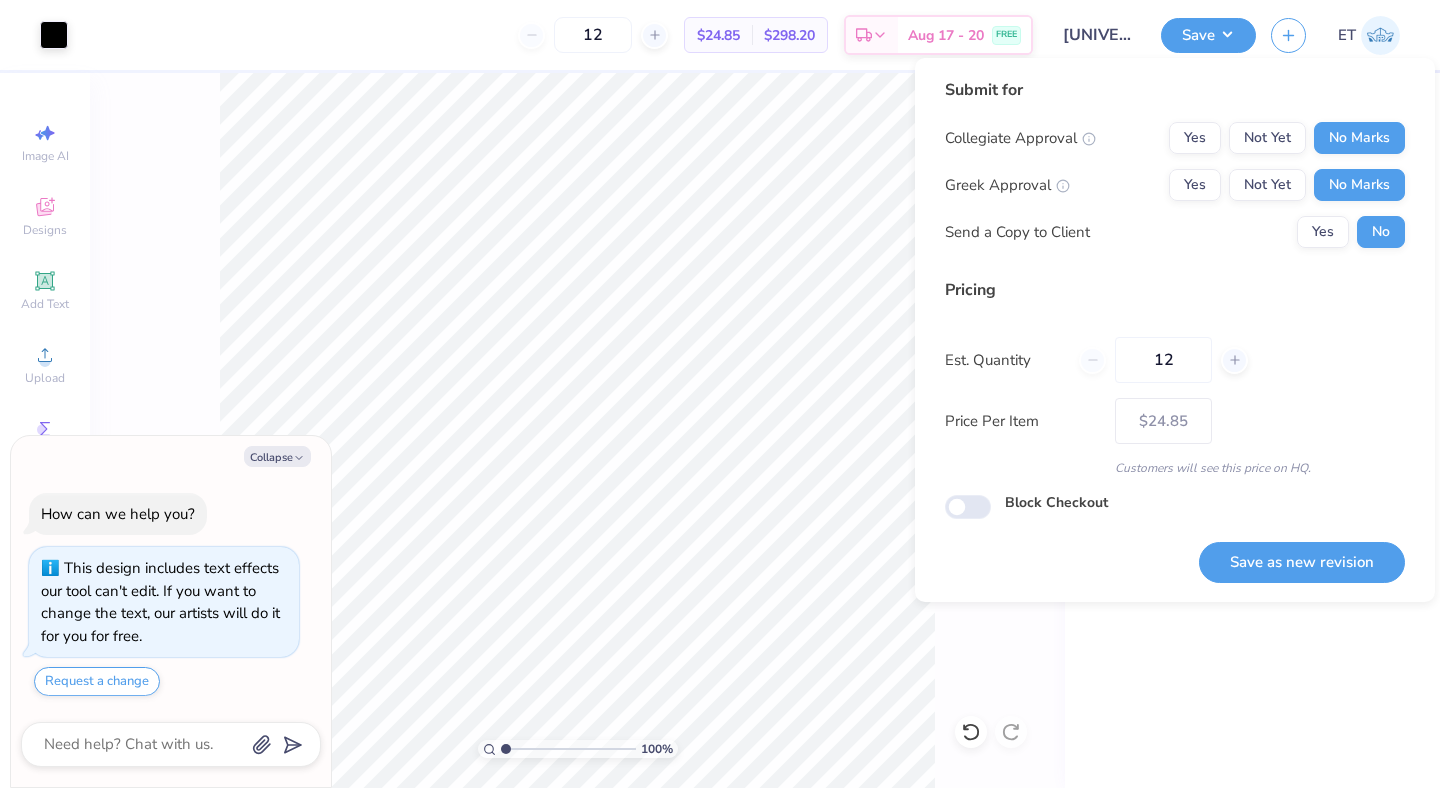 click on "# 502162A Revision 3 Core Cotton Tee Port & Company # PC54 Minimum Order:  12 +   Print Type Screen Print Embroidery Digital Print Applique Transfers Vinyl Foil Rhinestones Standard" at bounding box center [1252, 430] 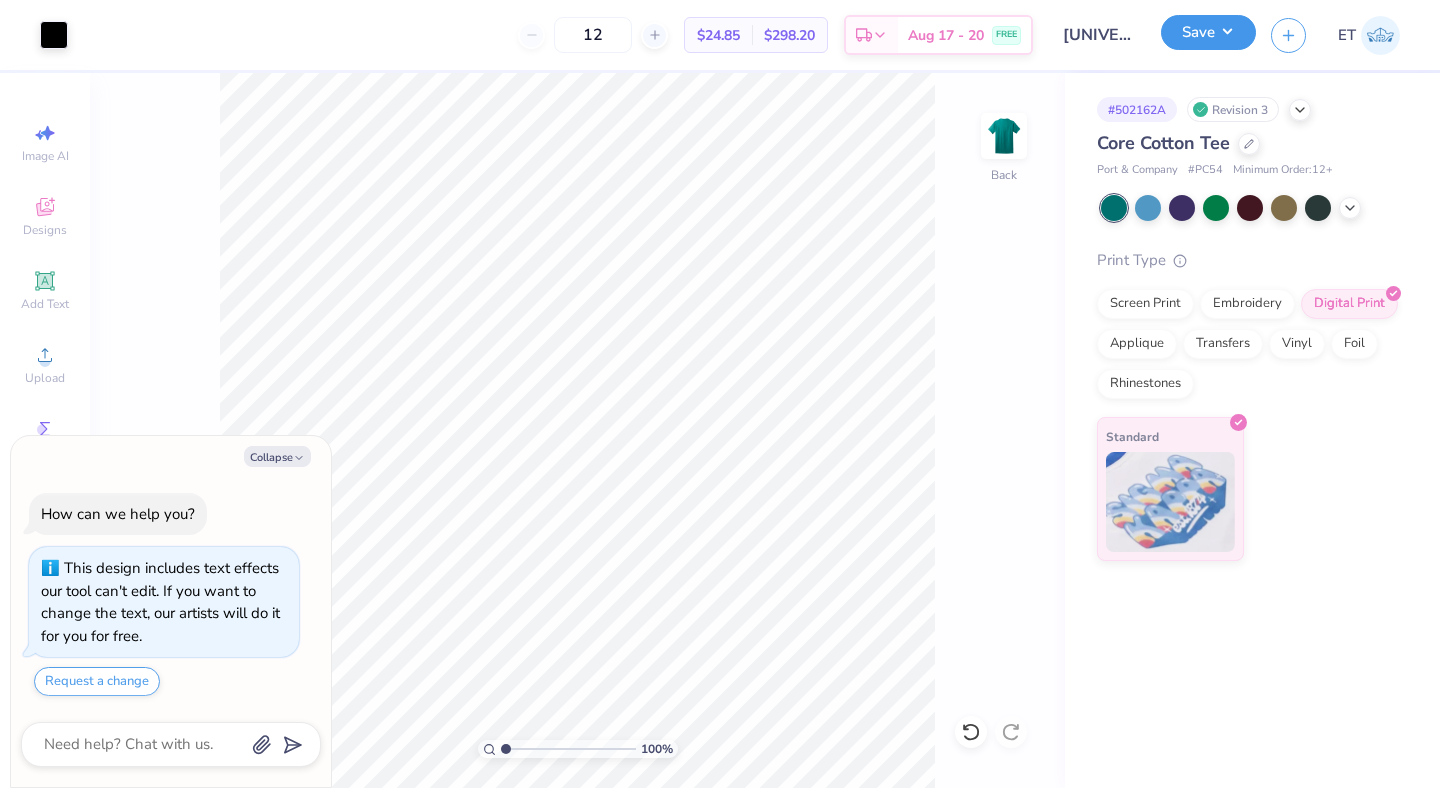 click on "Save" at bounding box center [1208, 32] 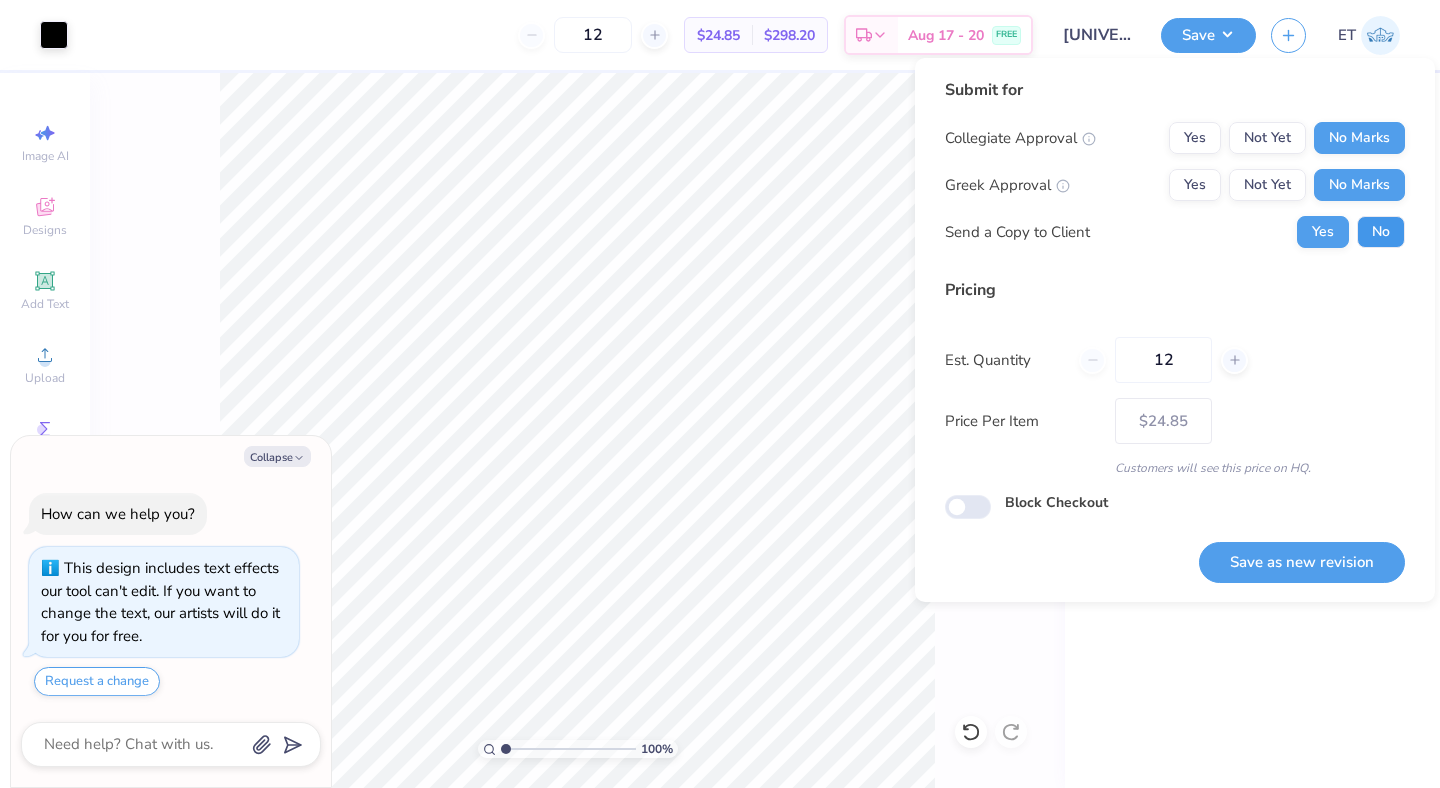 click on "No" at bounding box center (1381, 232) 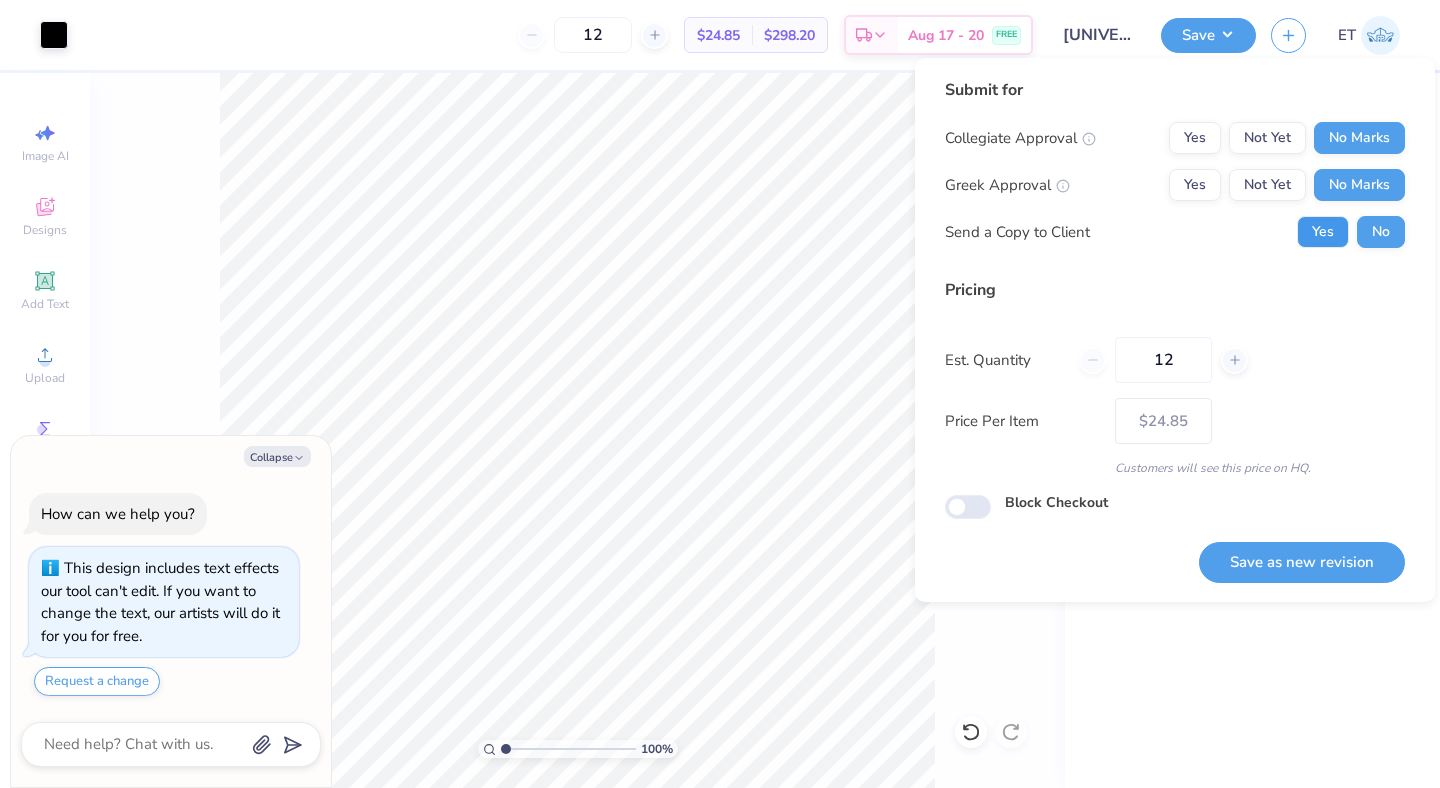 click on "Yes" at bounding box center (1323, 232) 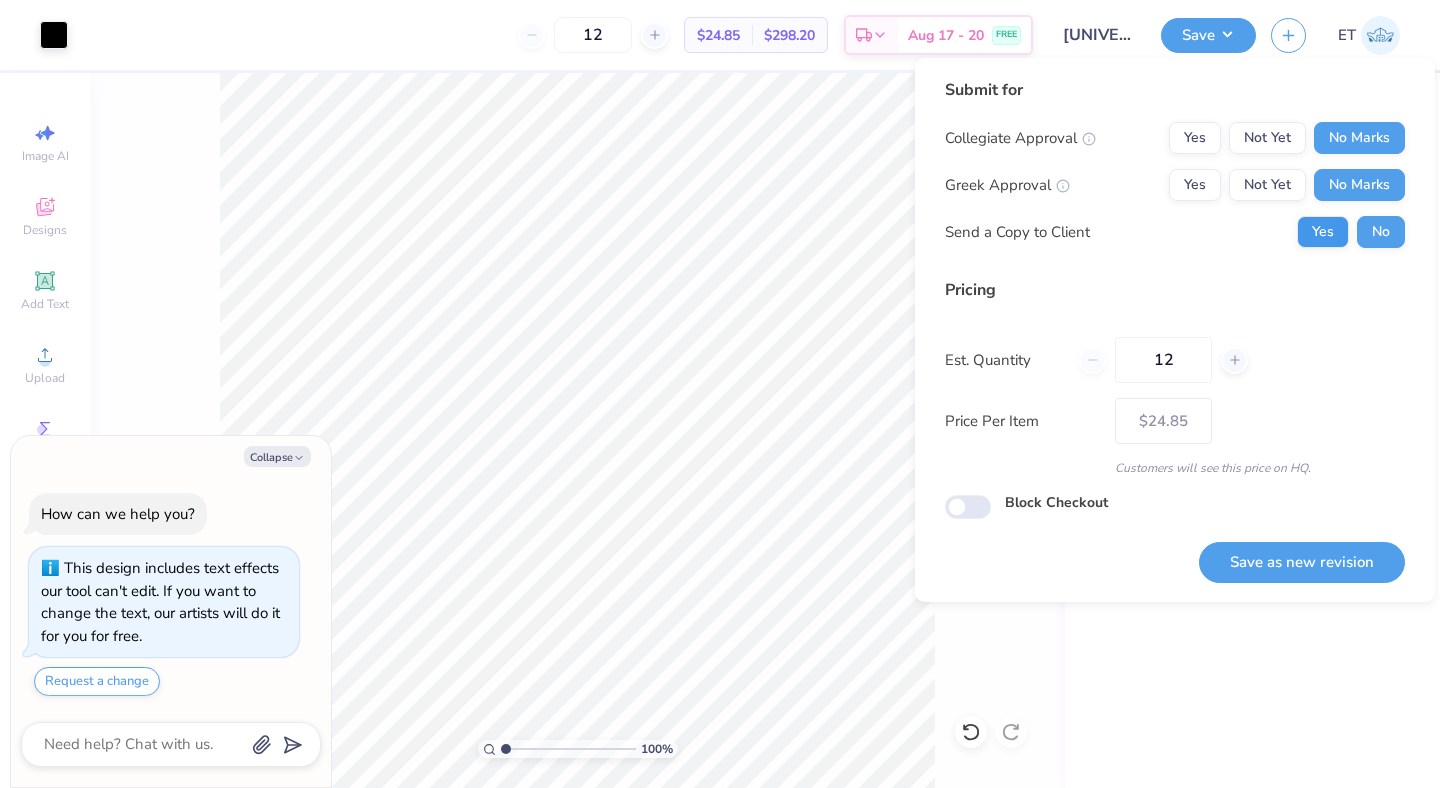 type on "x" 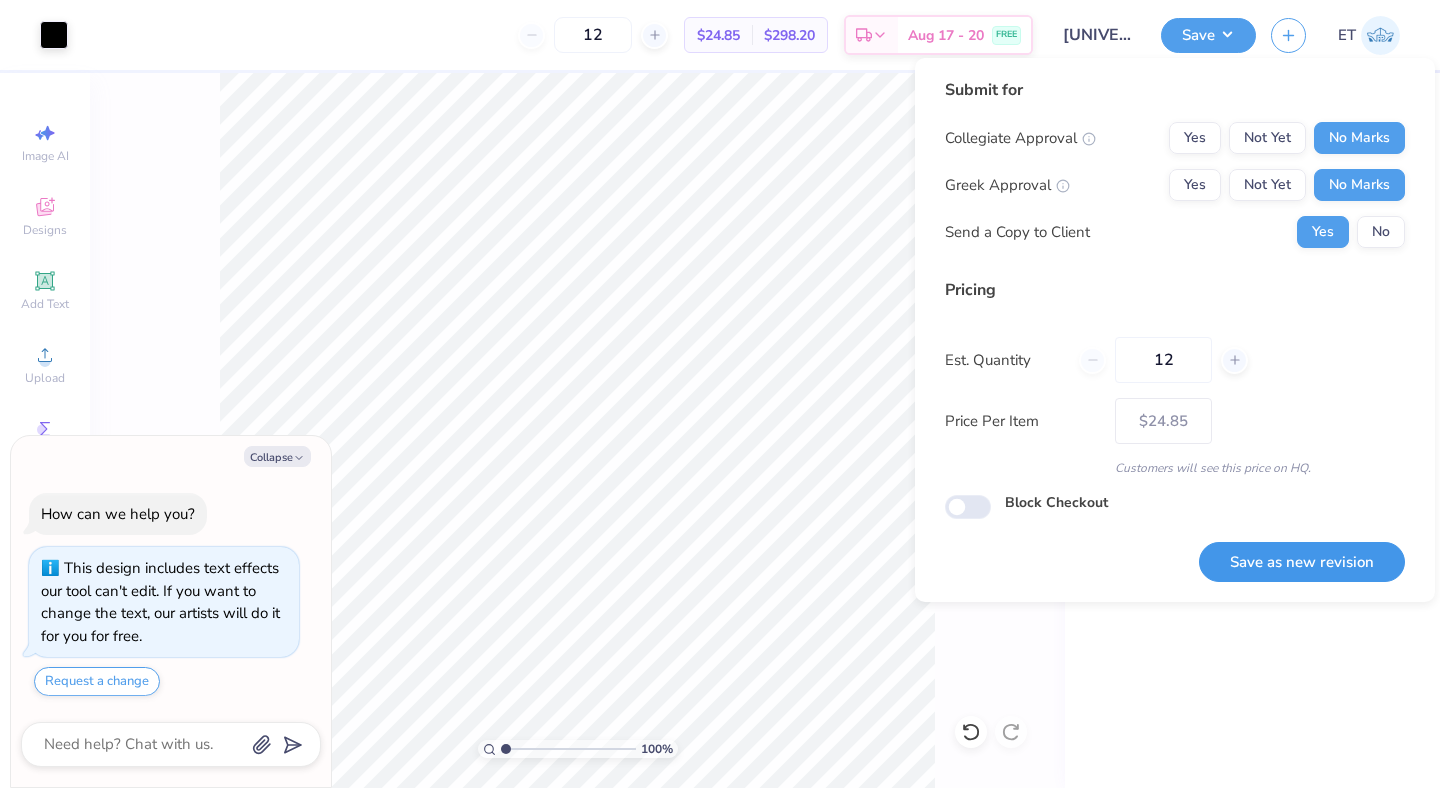 click on "Save as new revision" at bounding box center [1302, 562] 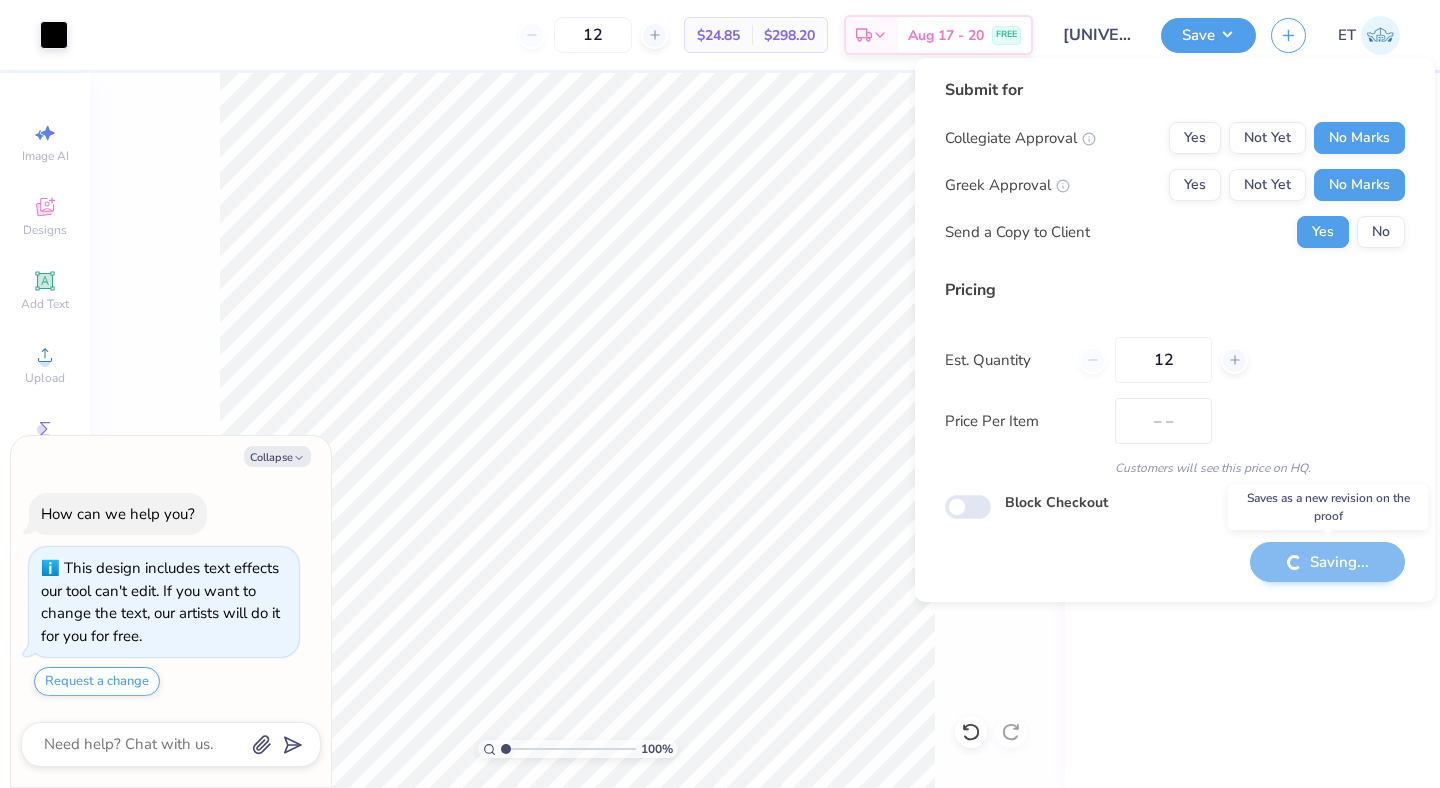type on "$24.85" 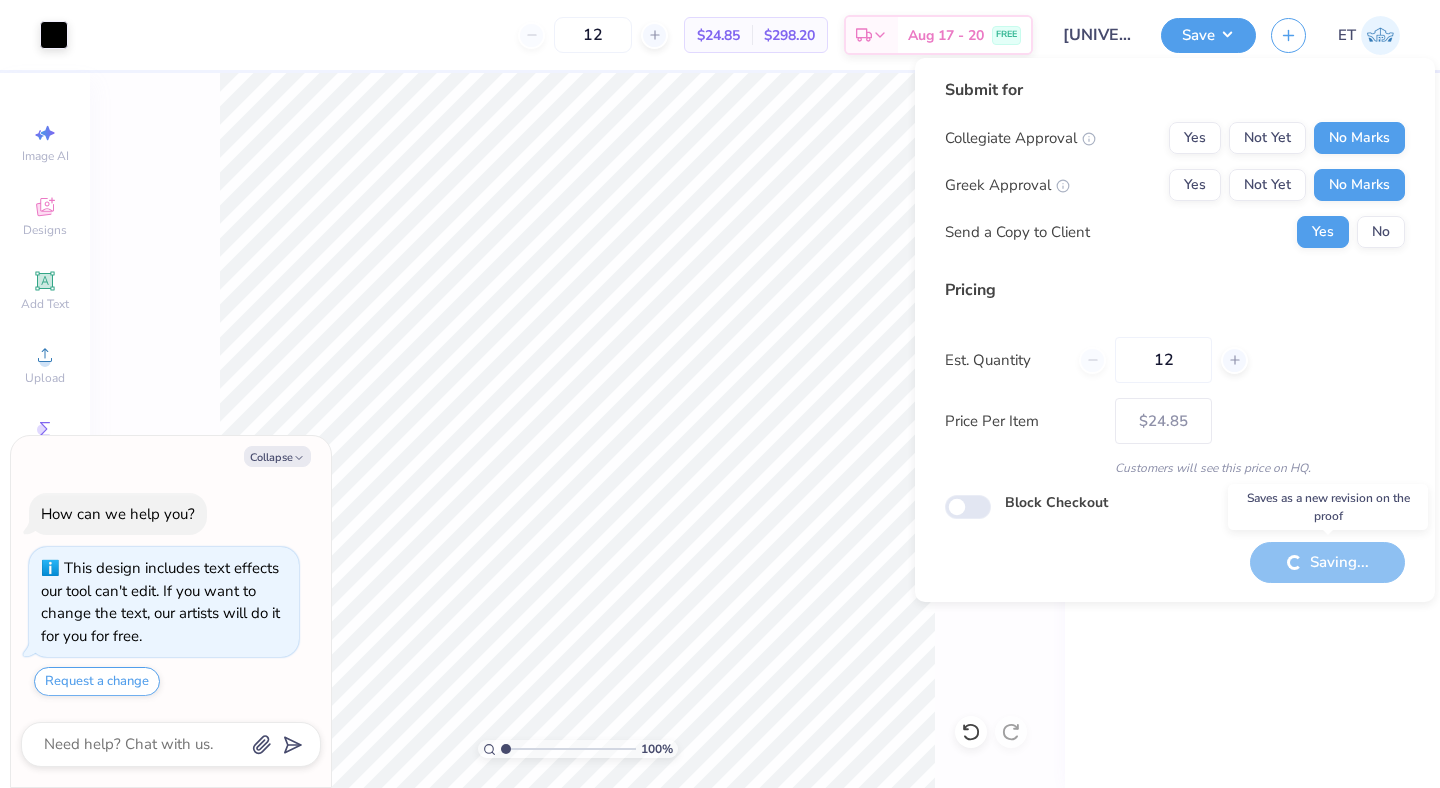 click on "# 502162A Revision 3 Core Cotton Tee Port & Company # PC54 Minimum Order:  12 +   Print Type Screen Print Embroidery Digital Print Applique Transfers Vinyl Foil Rhinestones Standard" at bounding box center (1252, 430) 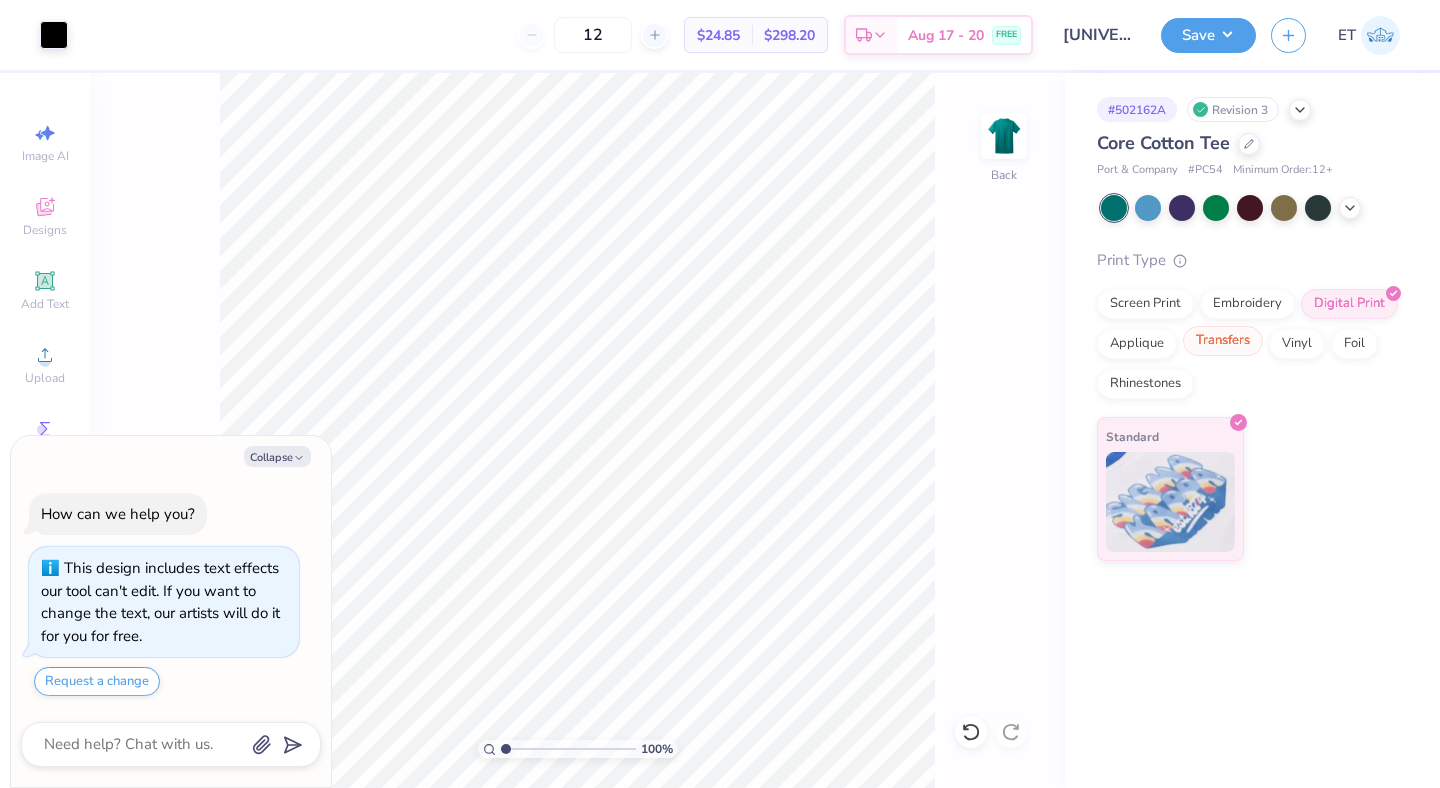 click on "Transfers" at bounding box center (1223, 341) 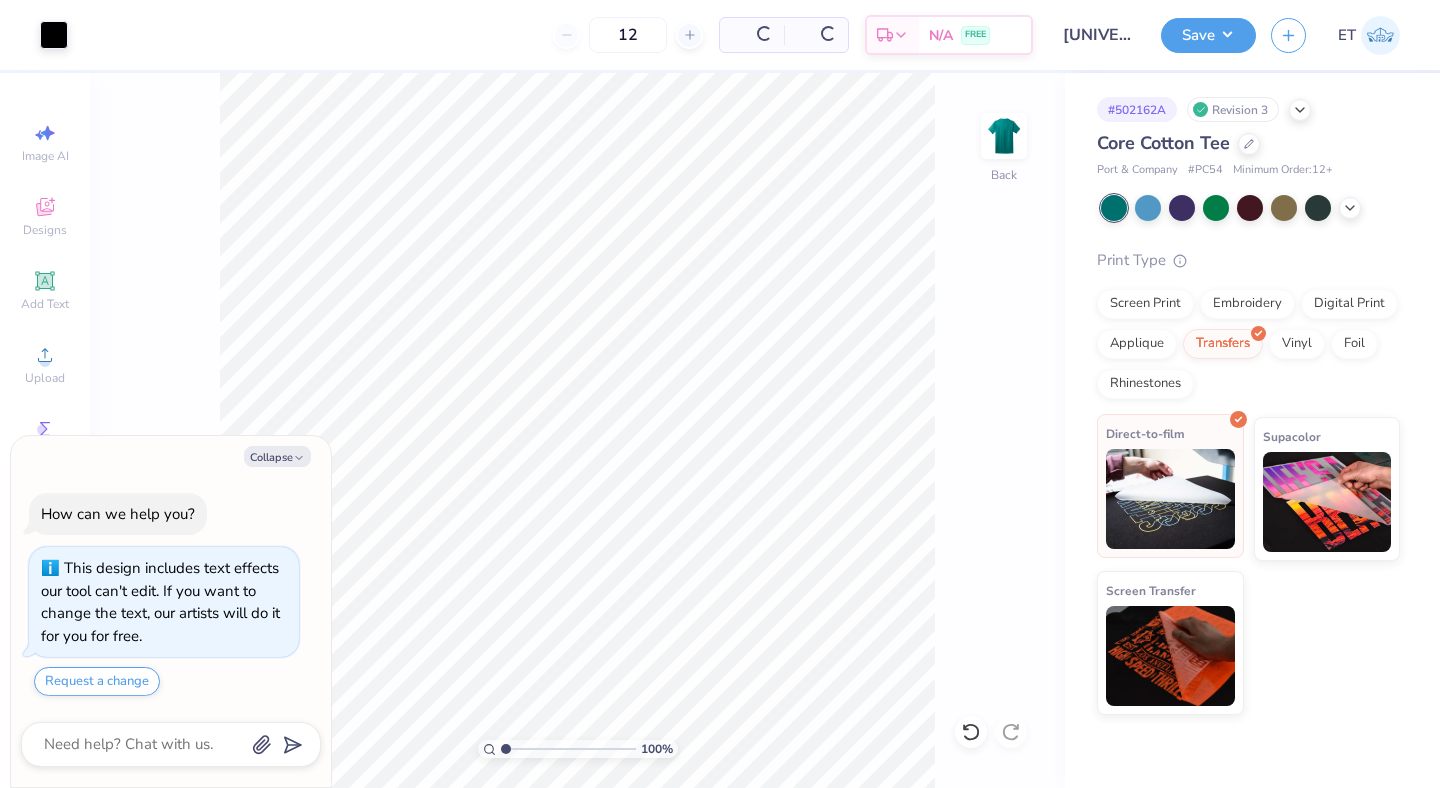 click at bounding box center (1170, 499) 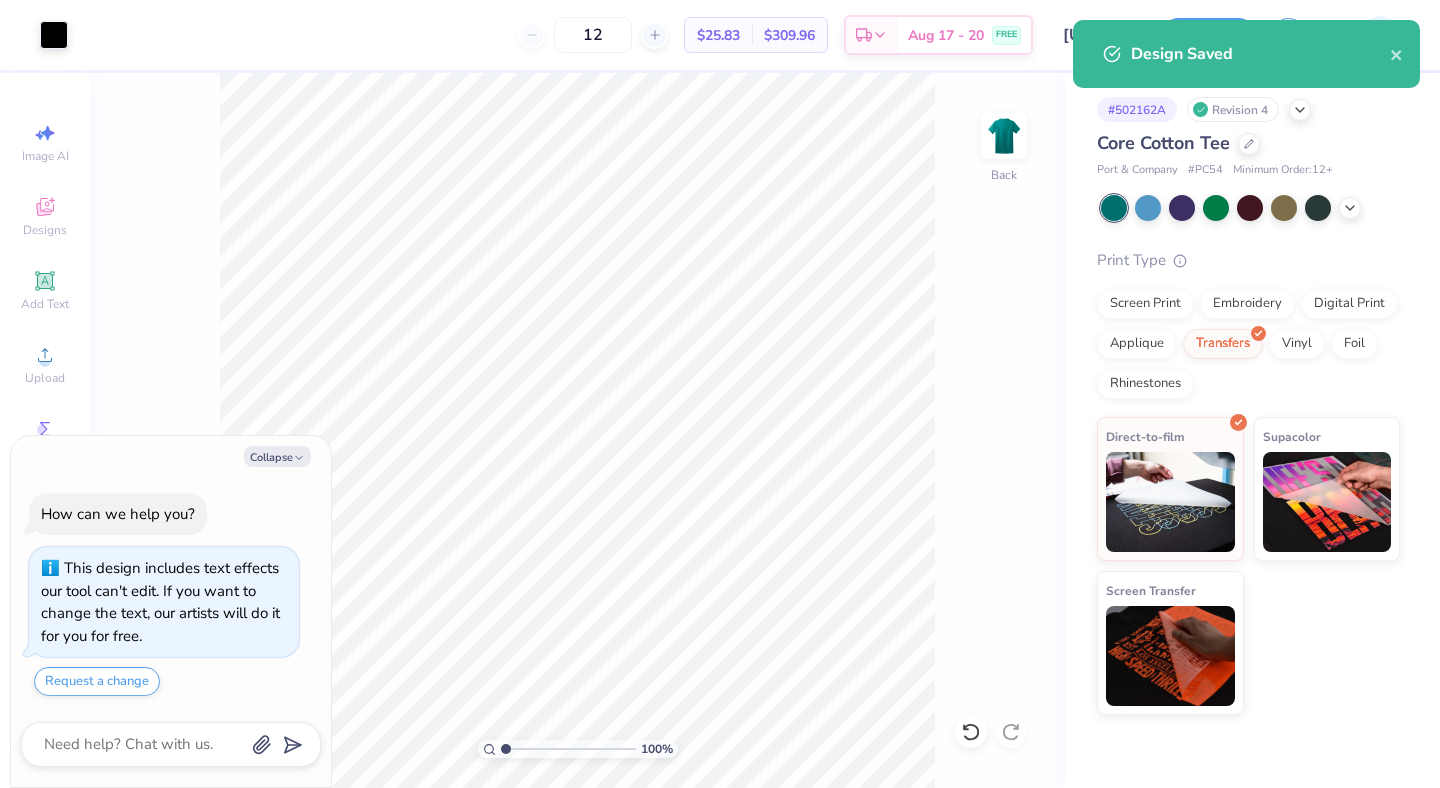 click on "# 502162A Revision 4" at bounding box center [1248, 109] 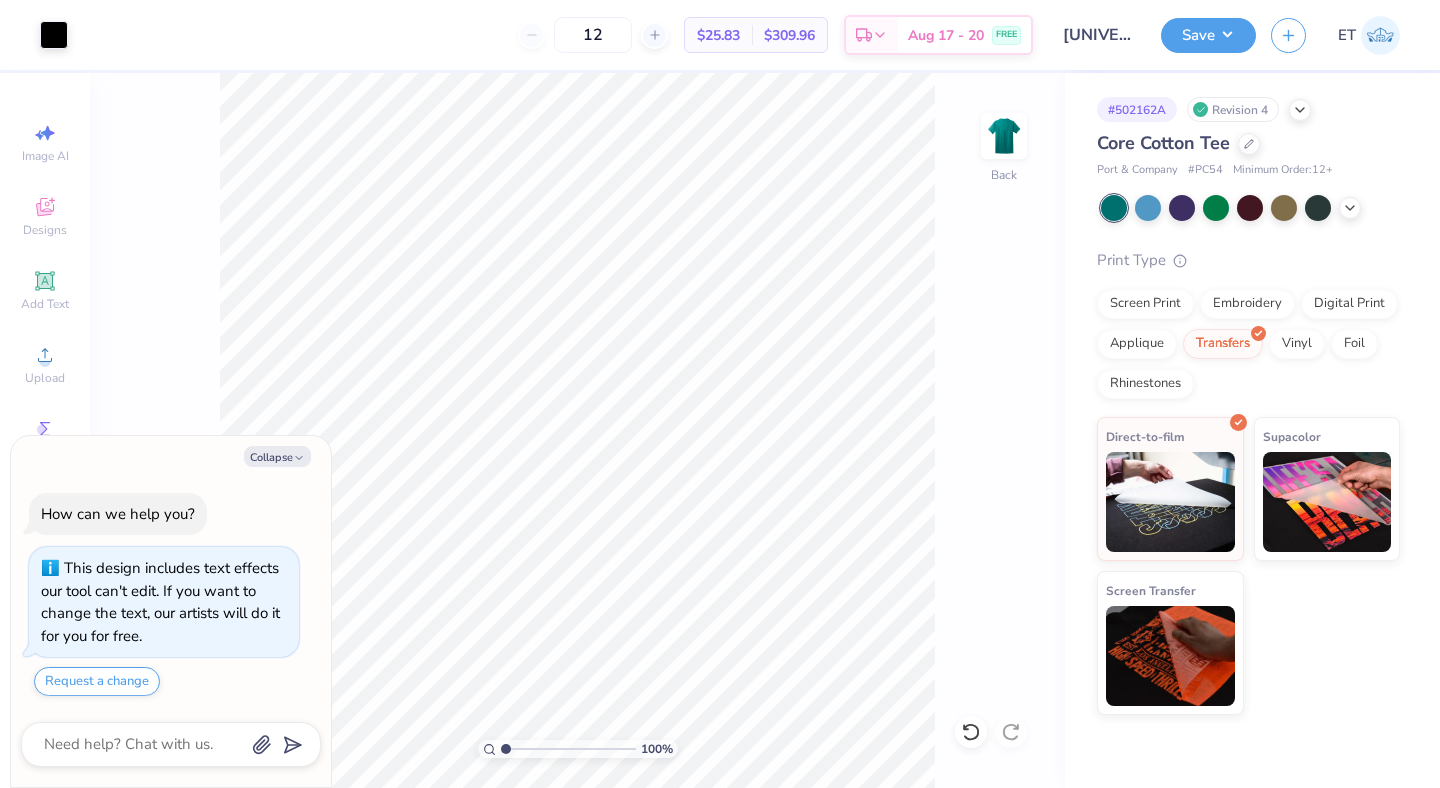 click on "Save" at bounding box center (1208, 35) 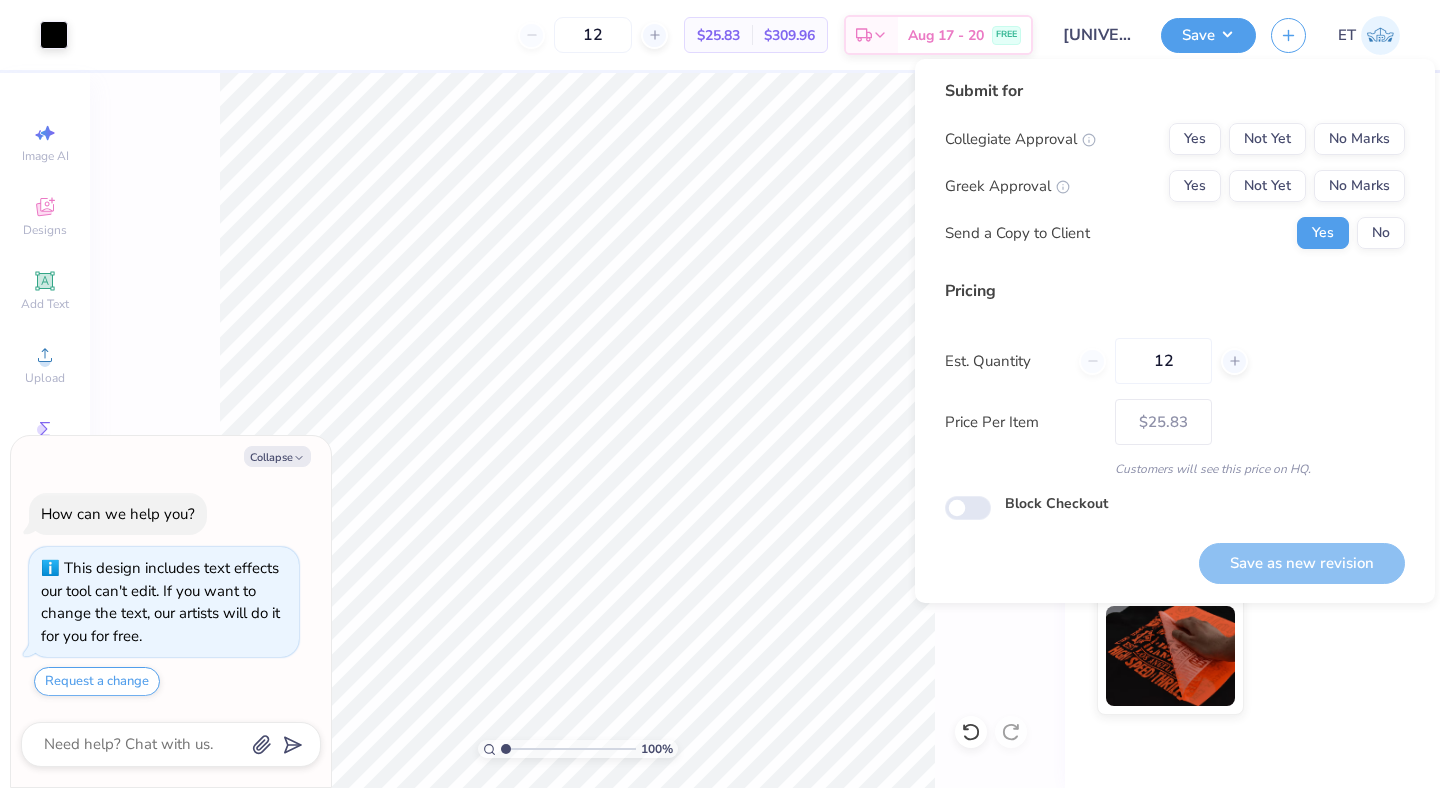 type on "x" 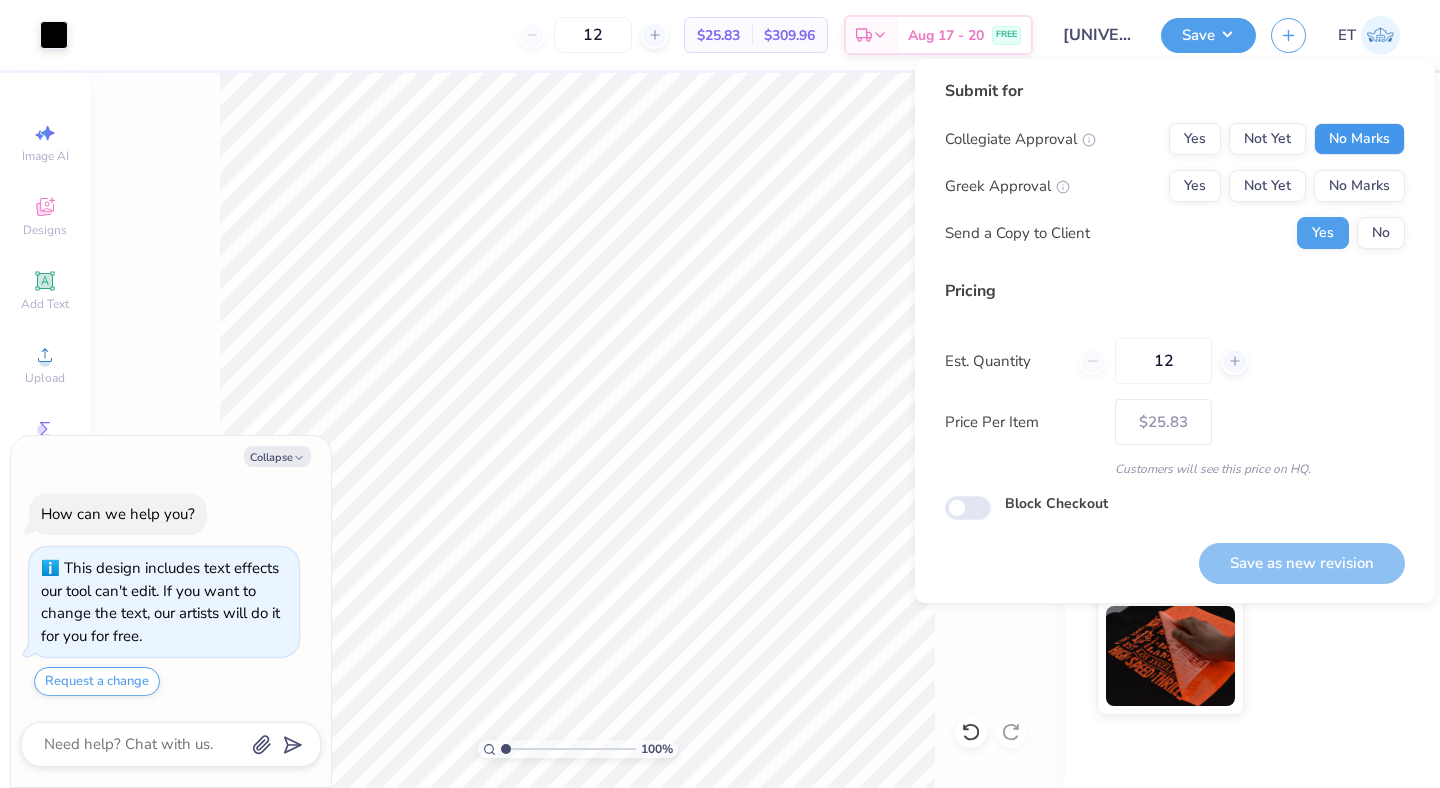 click on "No Marks" at bounding box center [1359, 139] 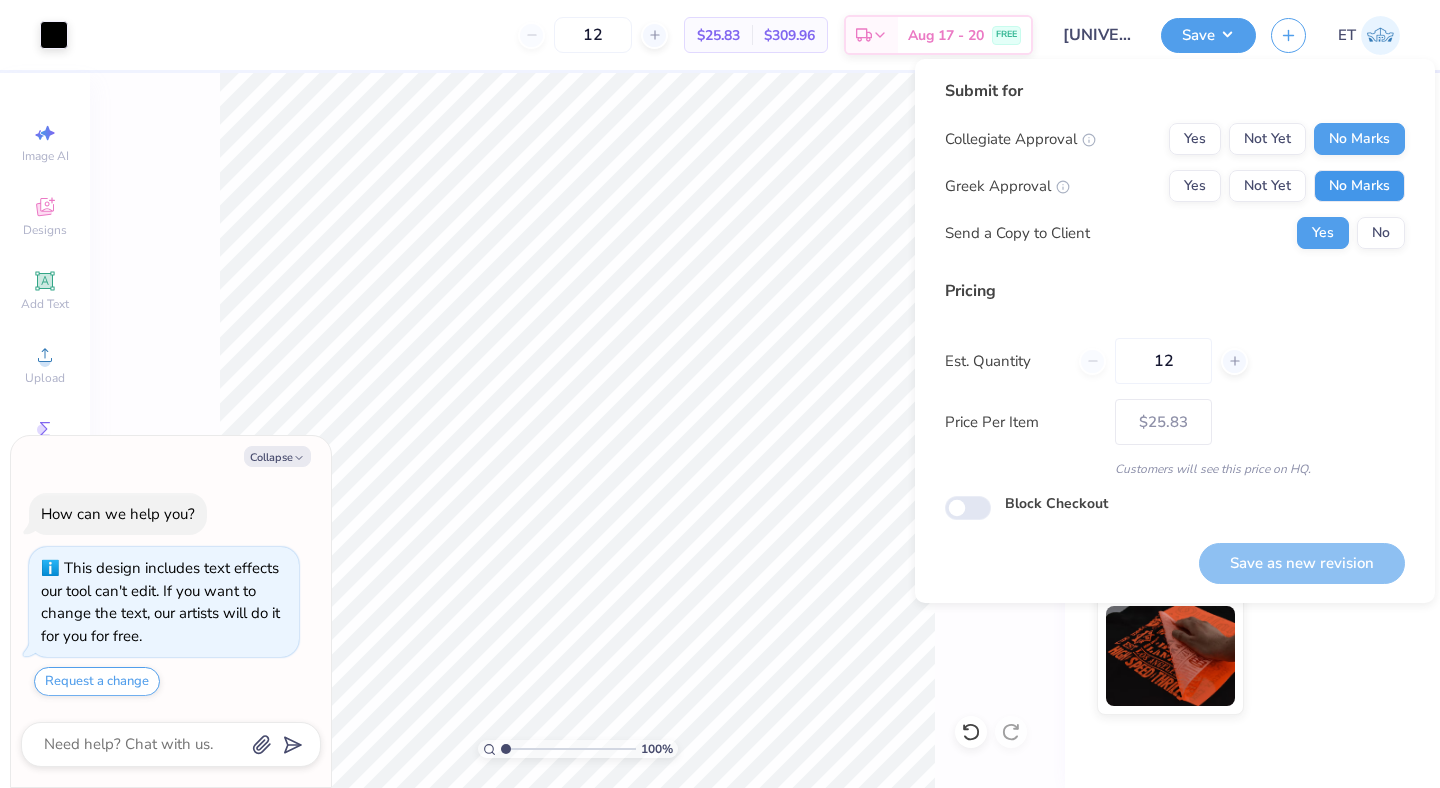 click on "No Marks" at bounding box center [1359, 186] 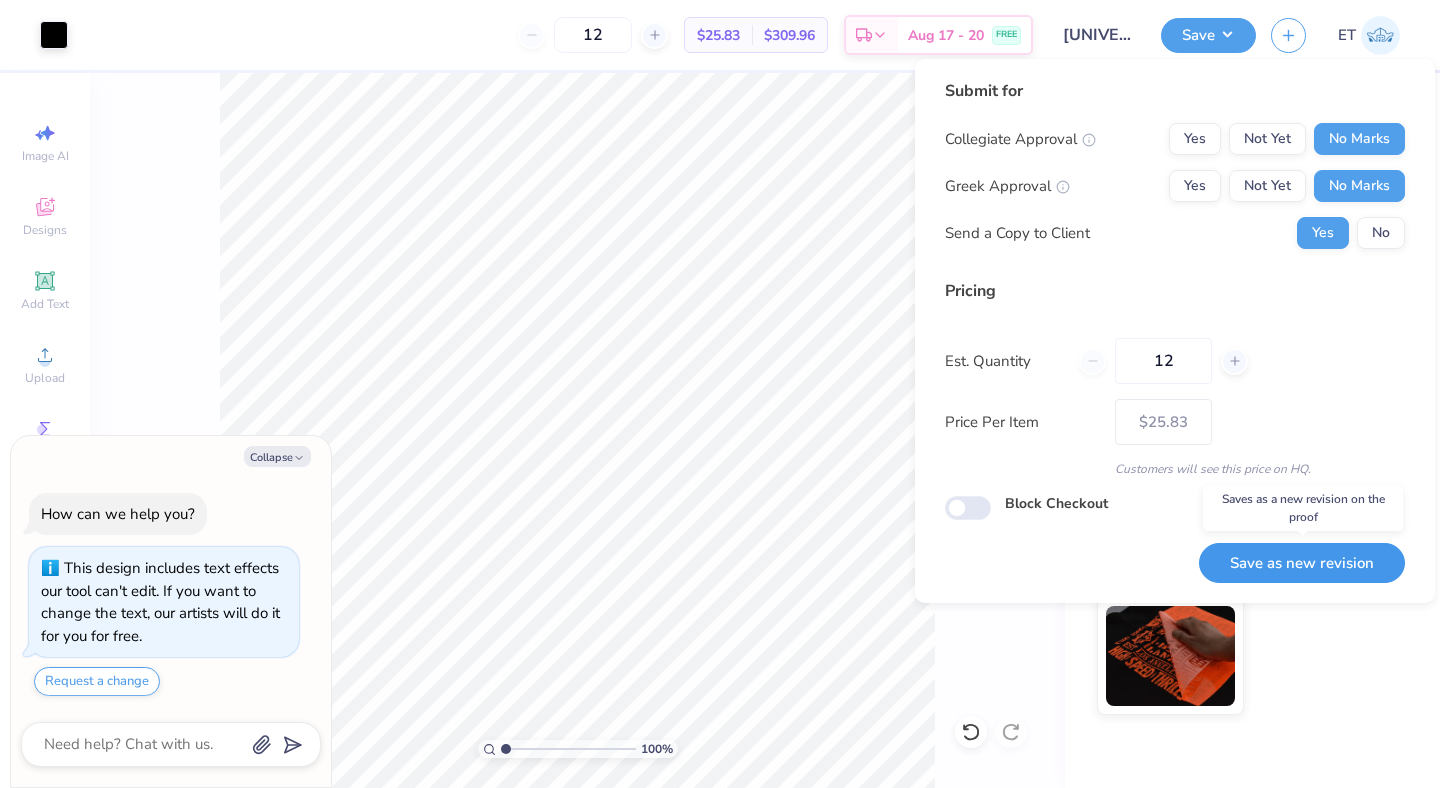 click on "Save as new revision" at bounding box center (1302, 563) 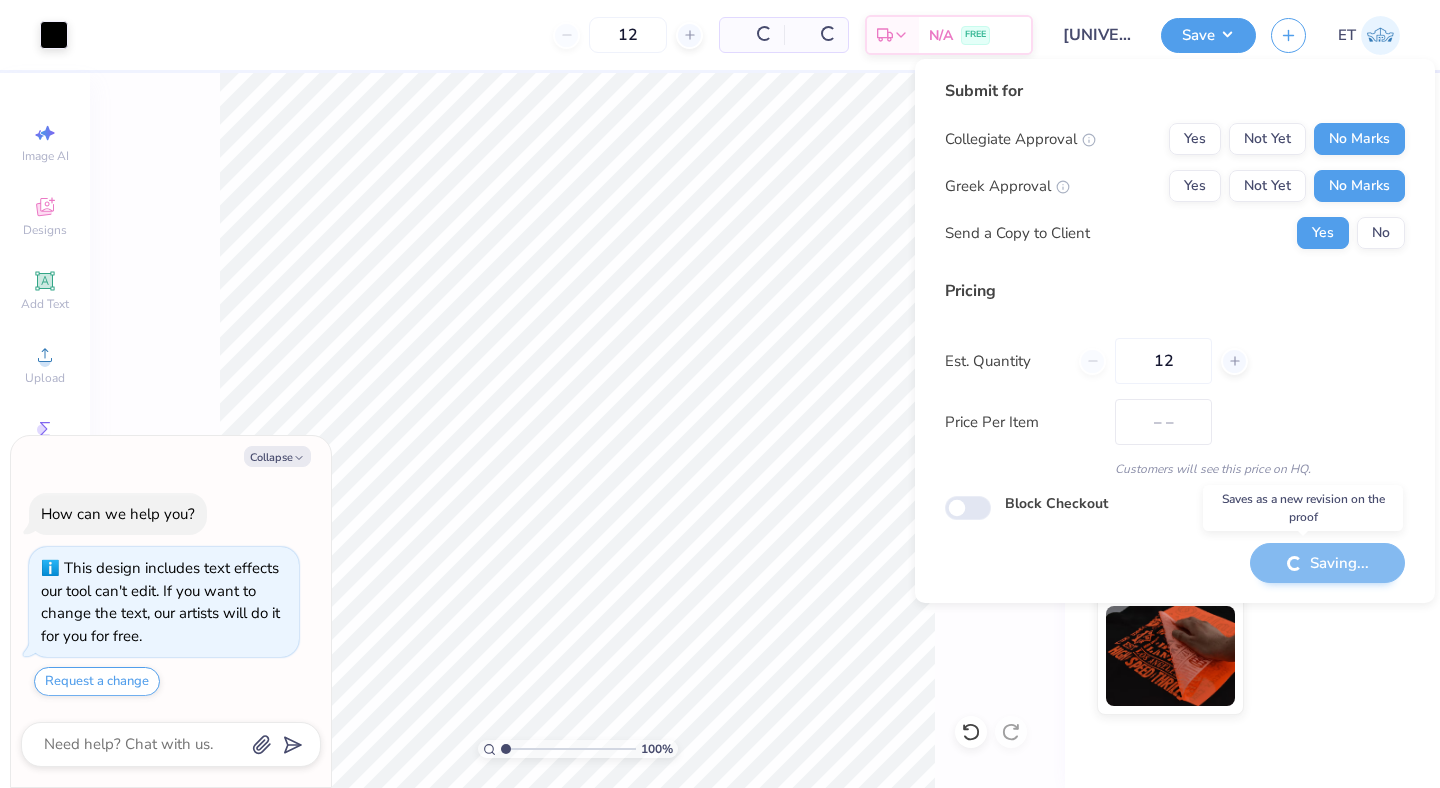 type on "$25.83" 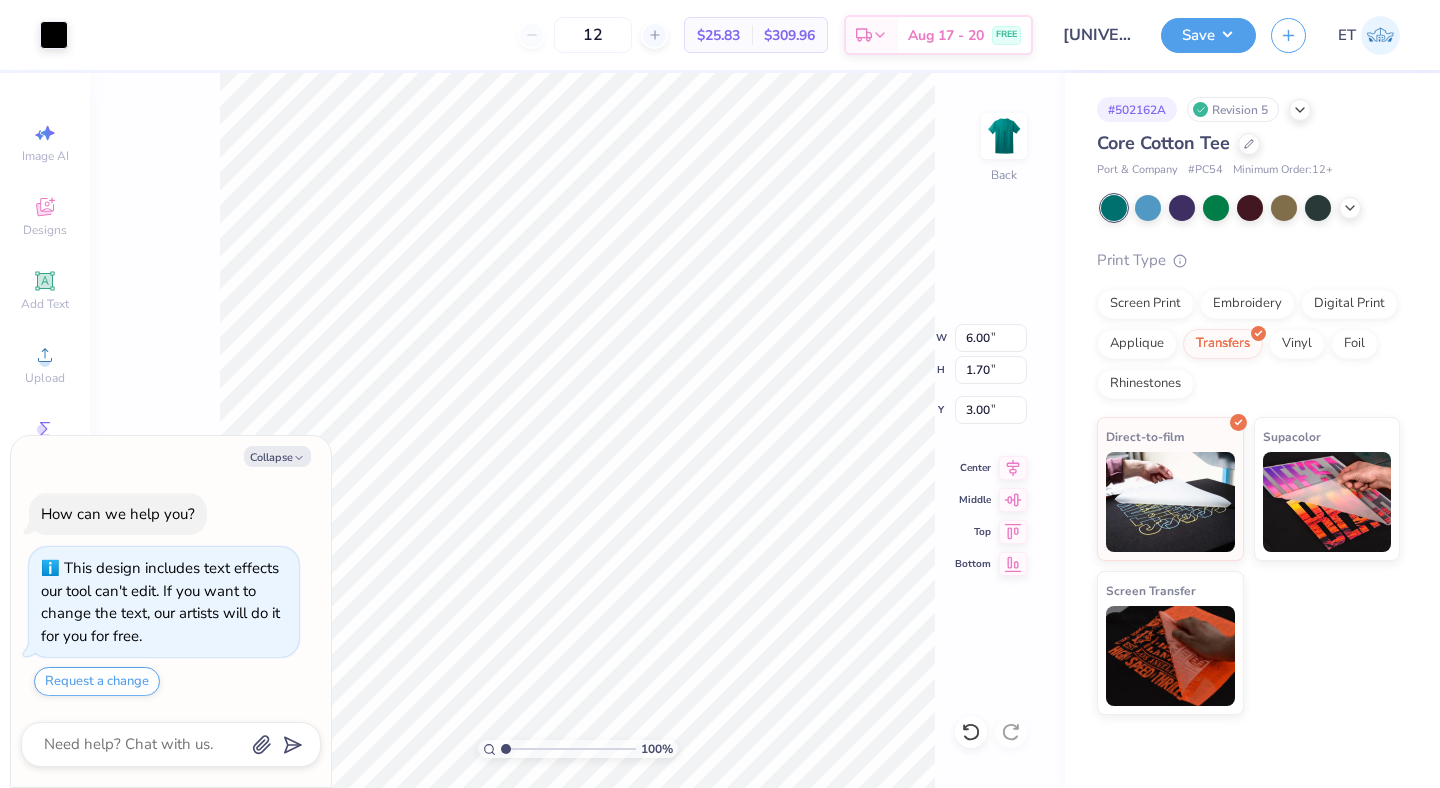 type on "x" 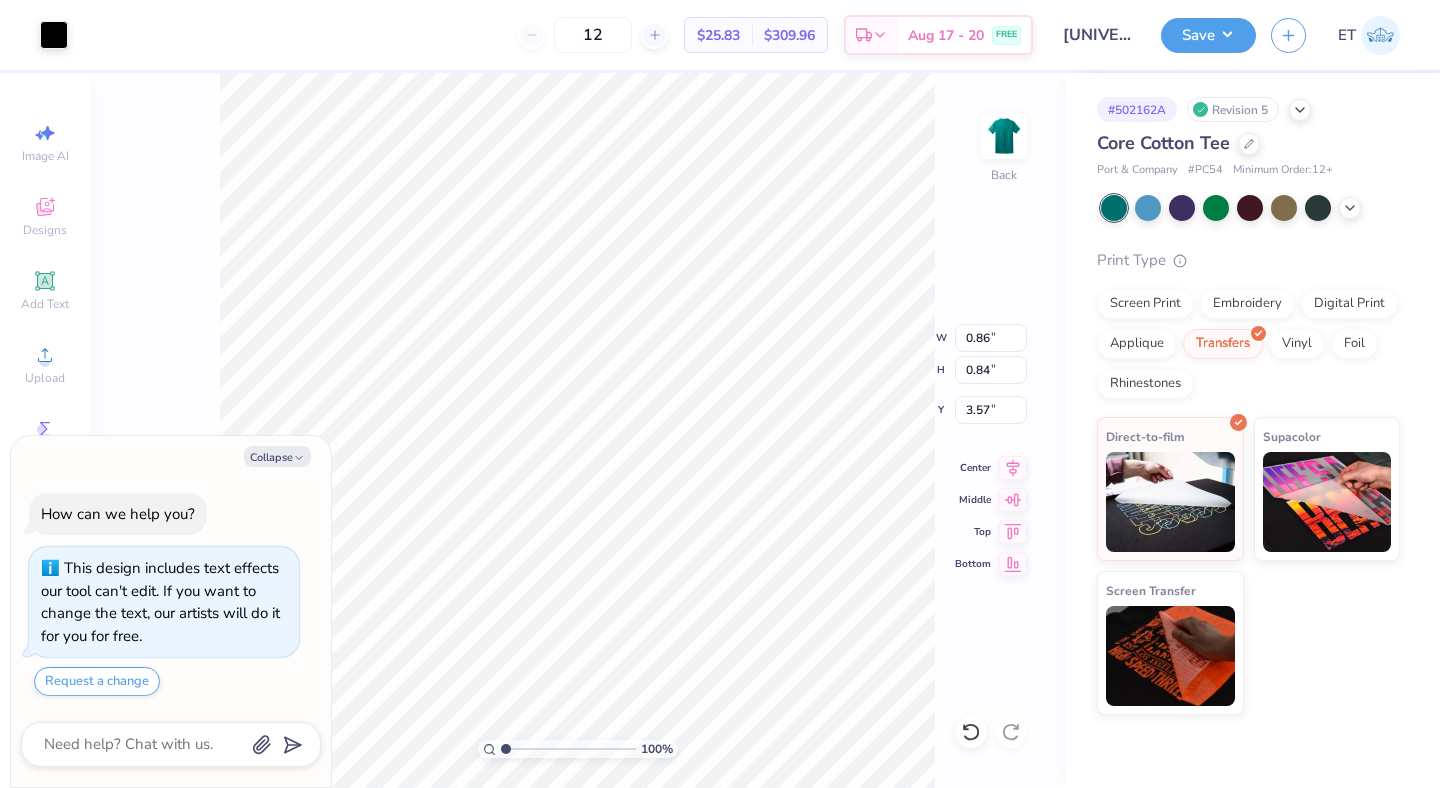type on "0.86" 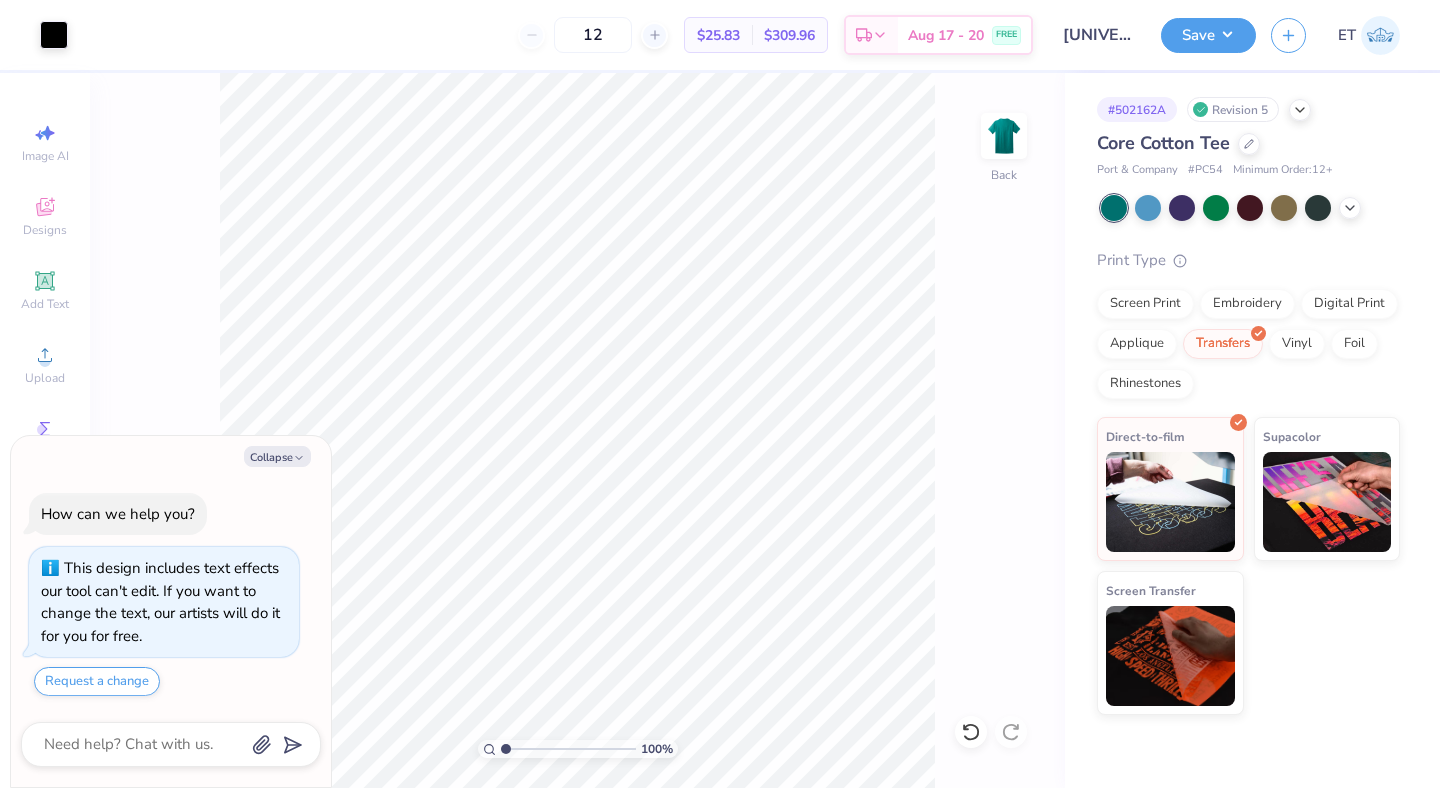 type on "x" 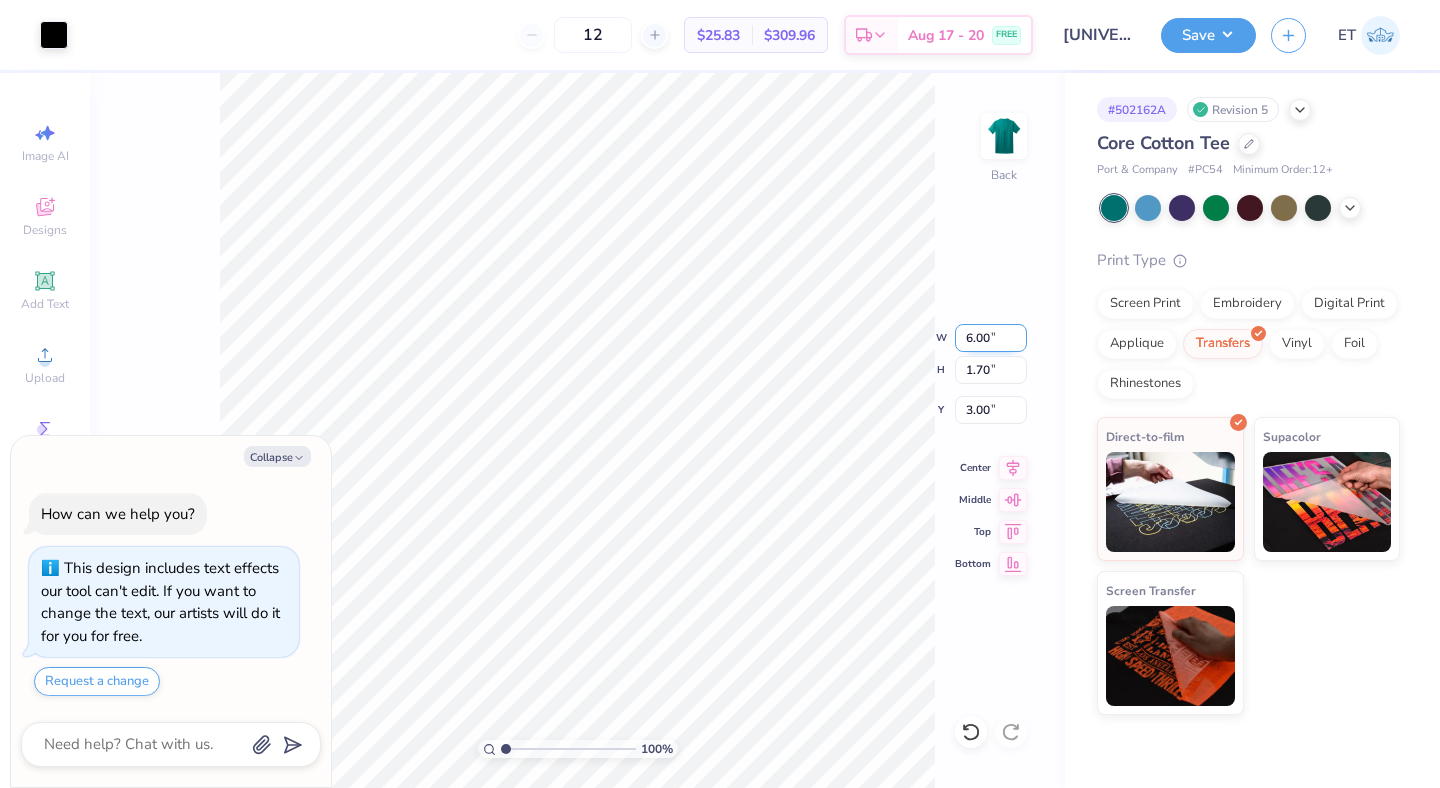 click on "6.00" at bounding box center [991, 338] 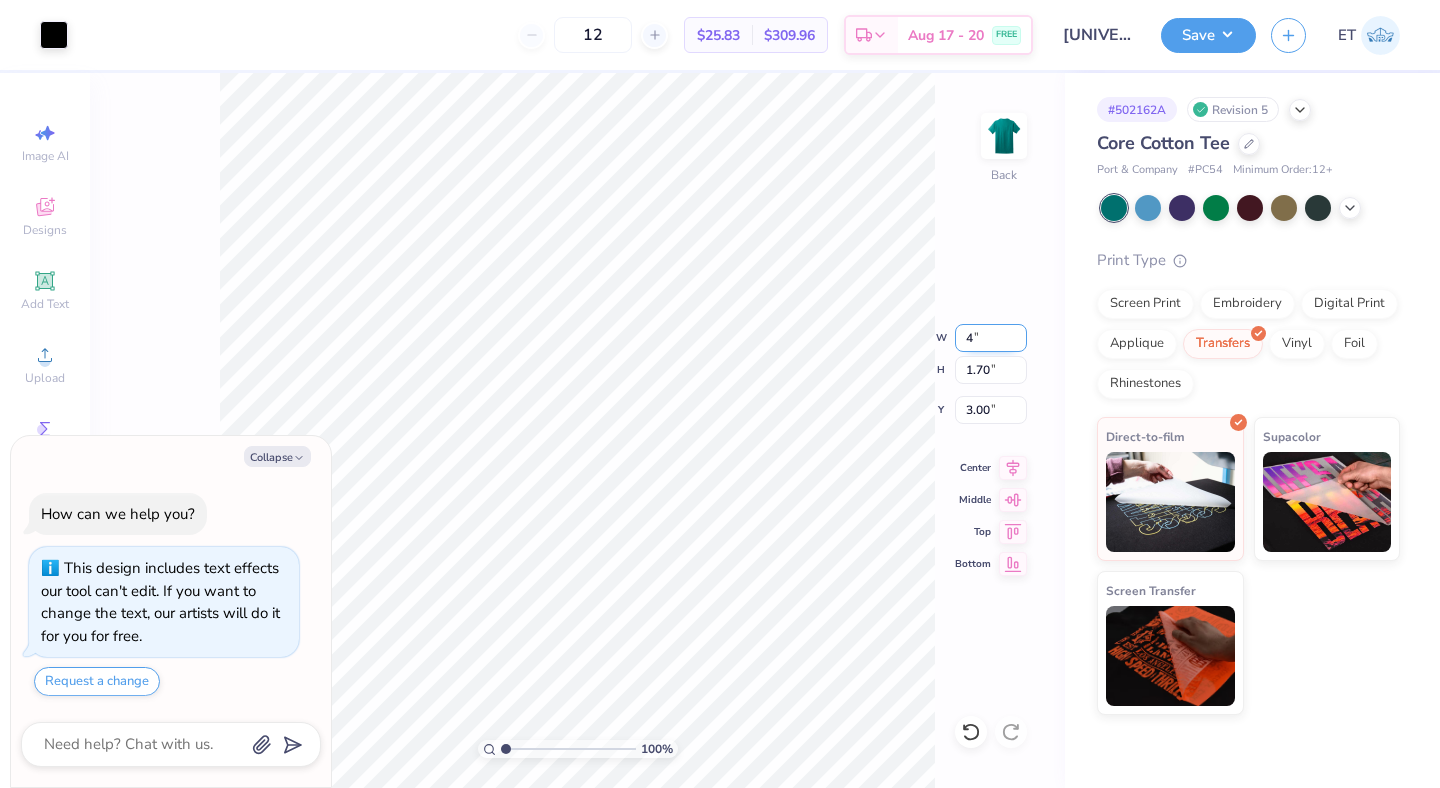 type on "4" 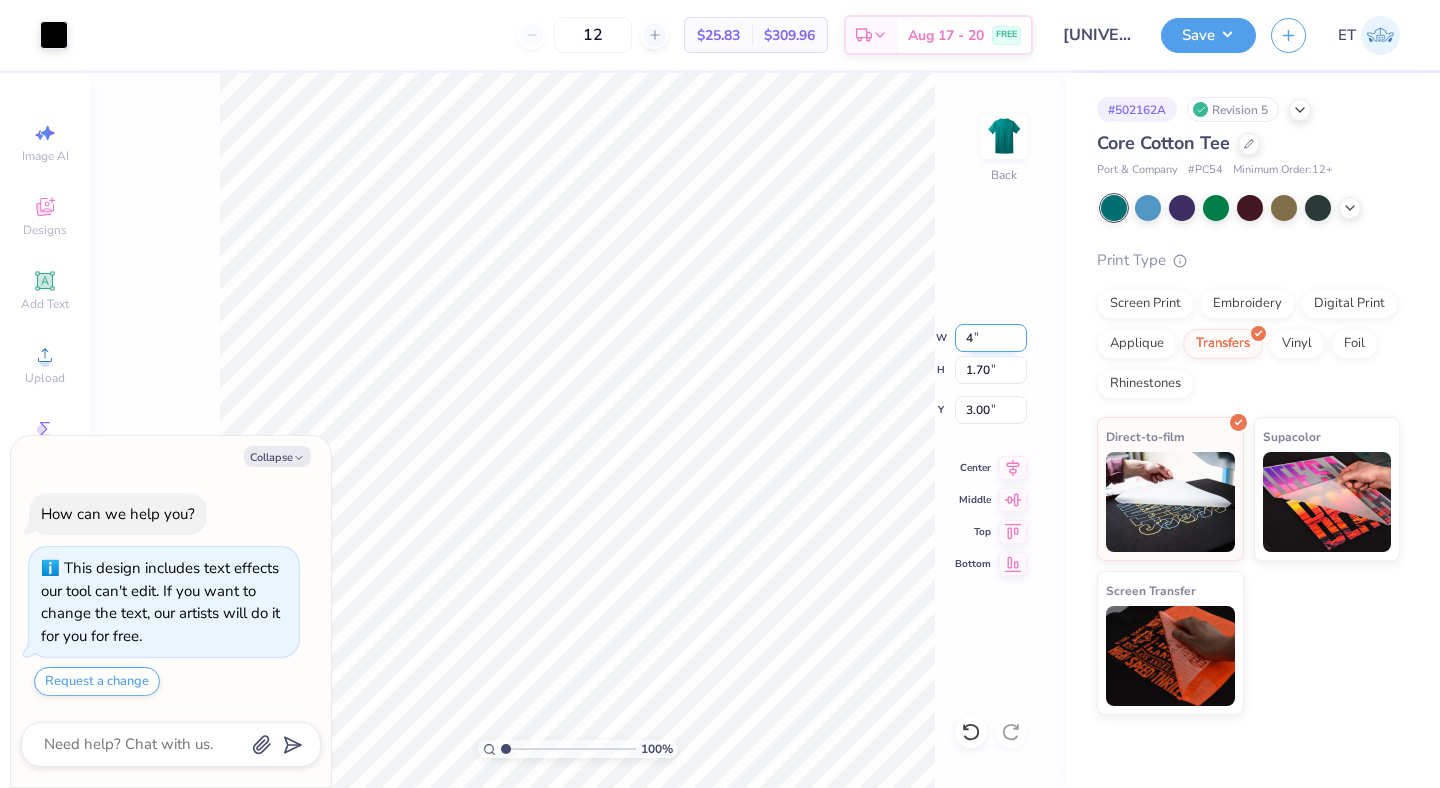 type on "x" 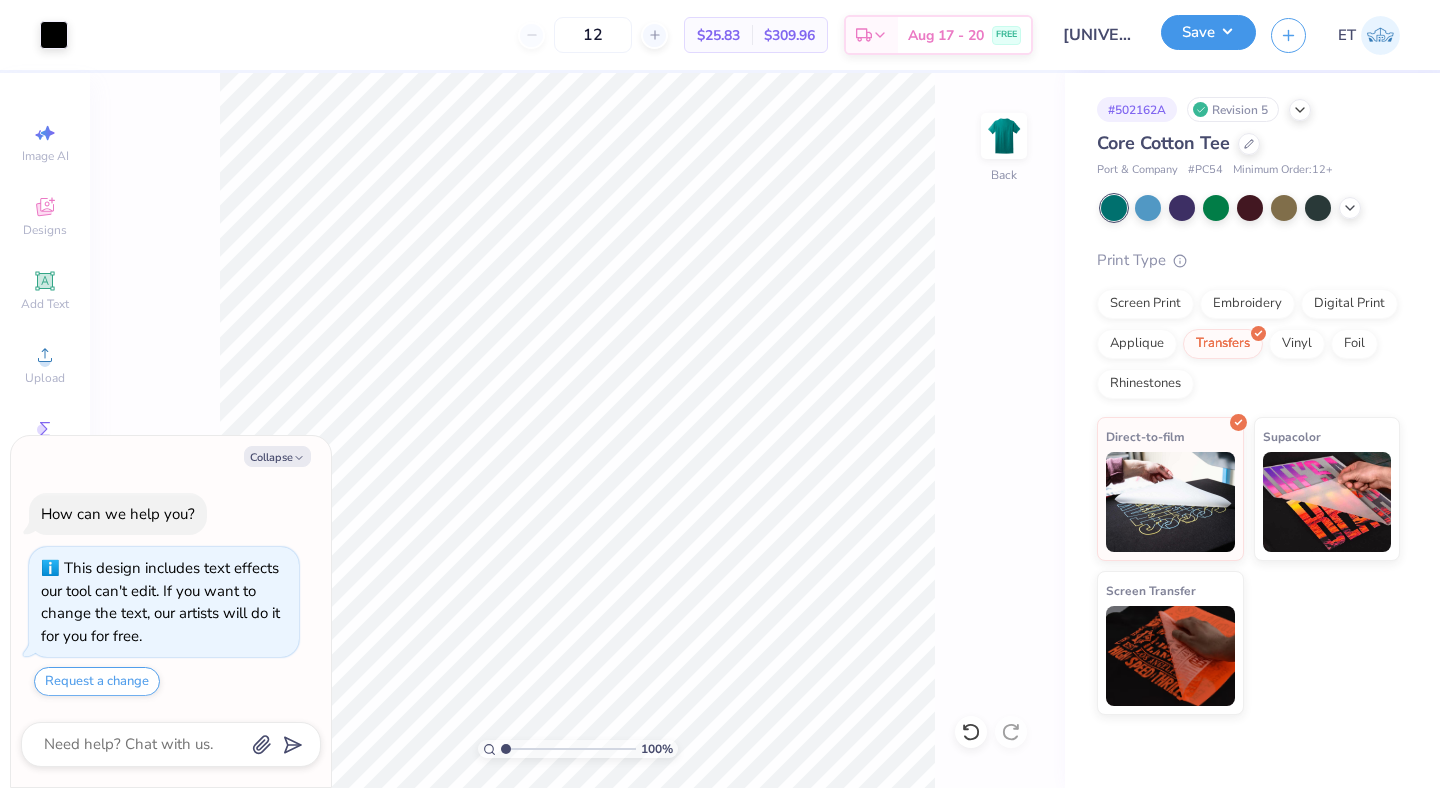 click on "Save" at bounding box center (1208, 32) 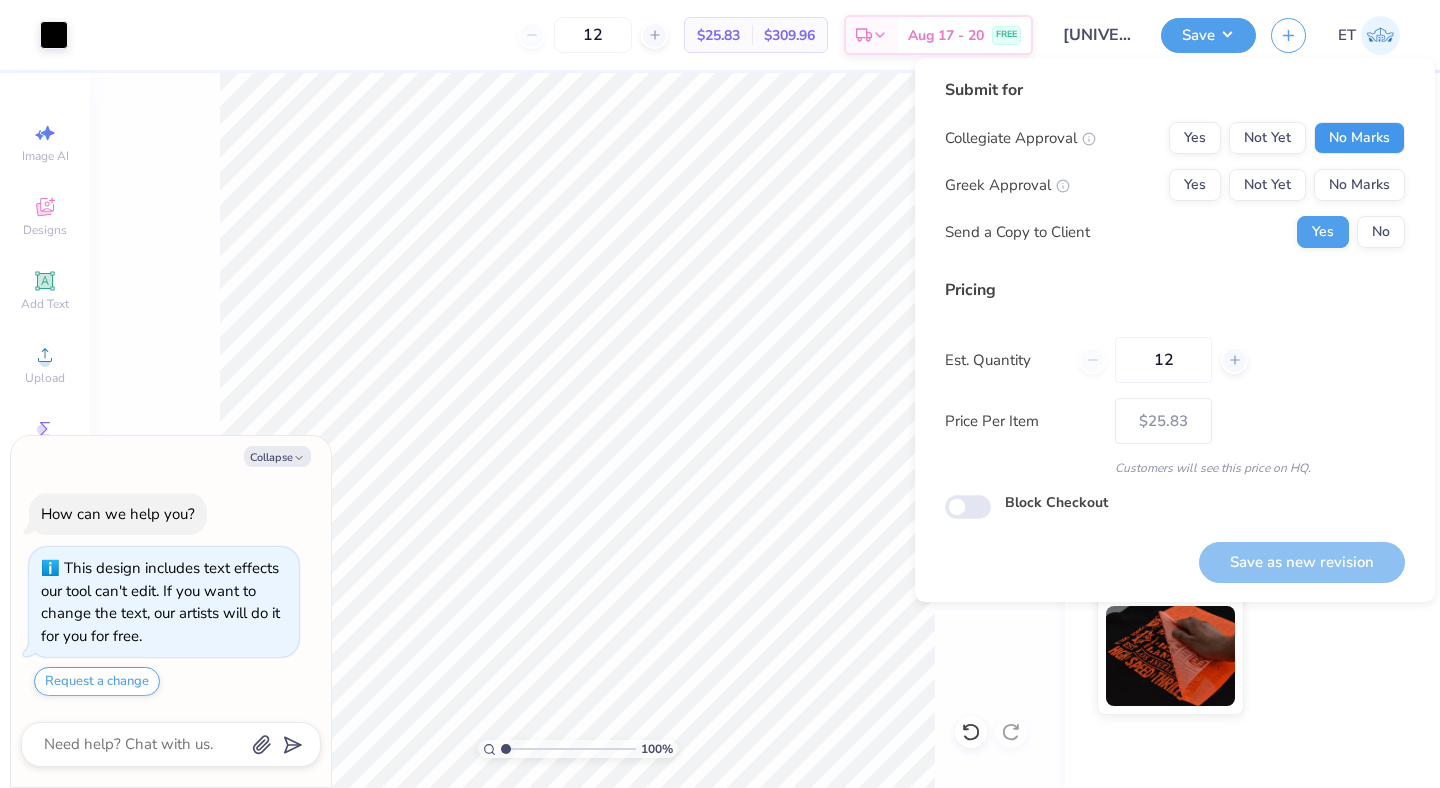 click on "No Marks" at bounding box center (1359, 138) 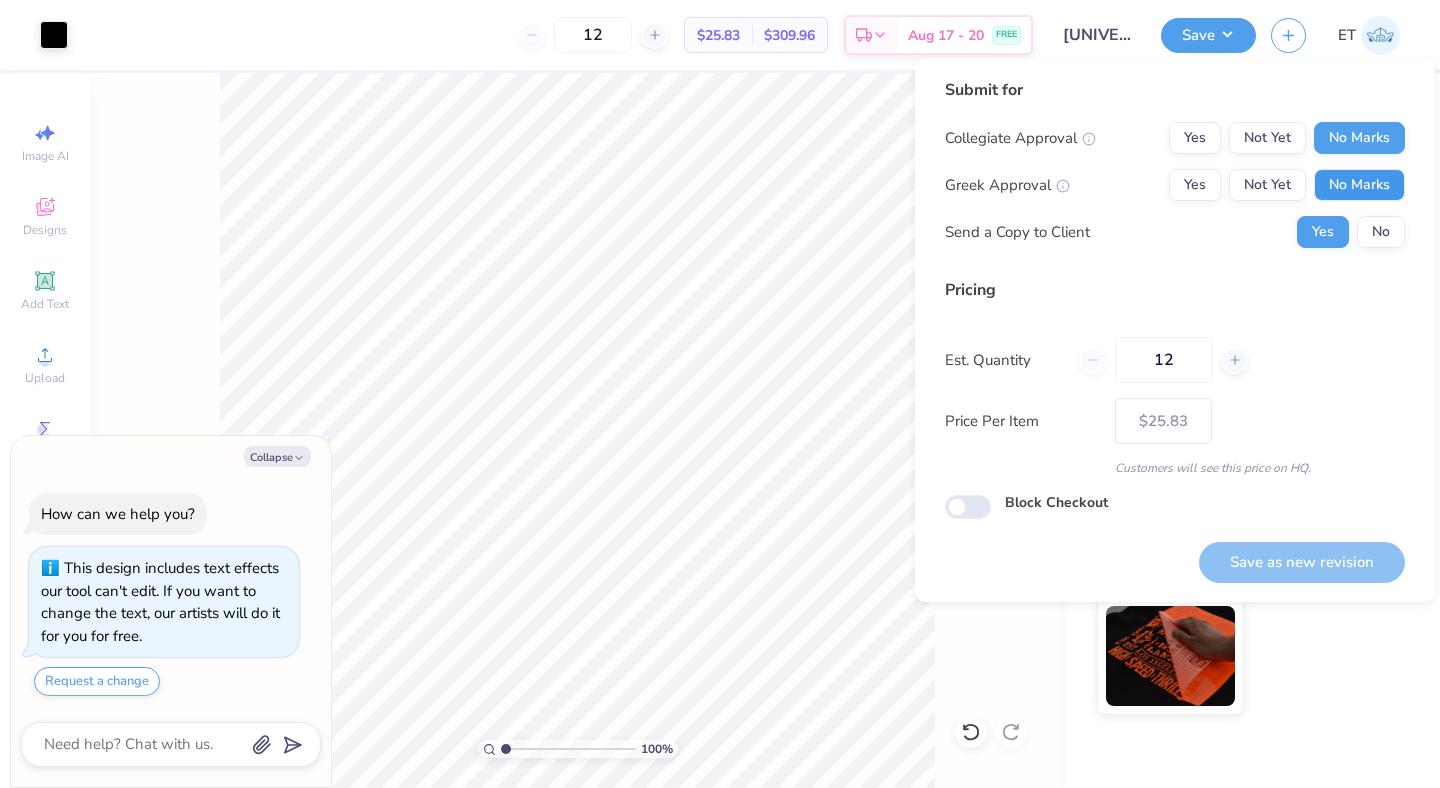 click on "No Marks" at bounding box center [1359, 185] 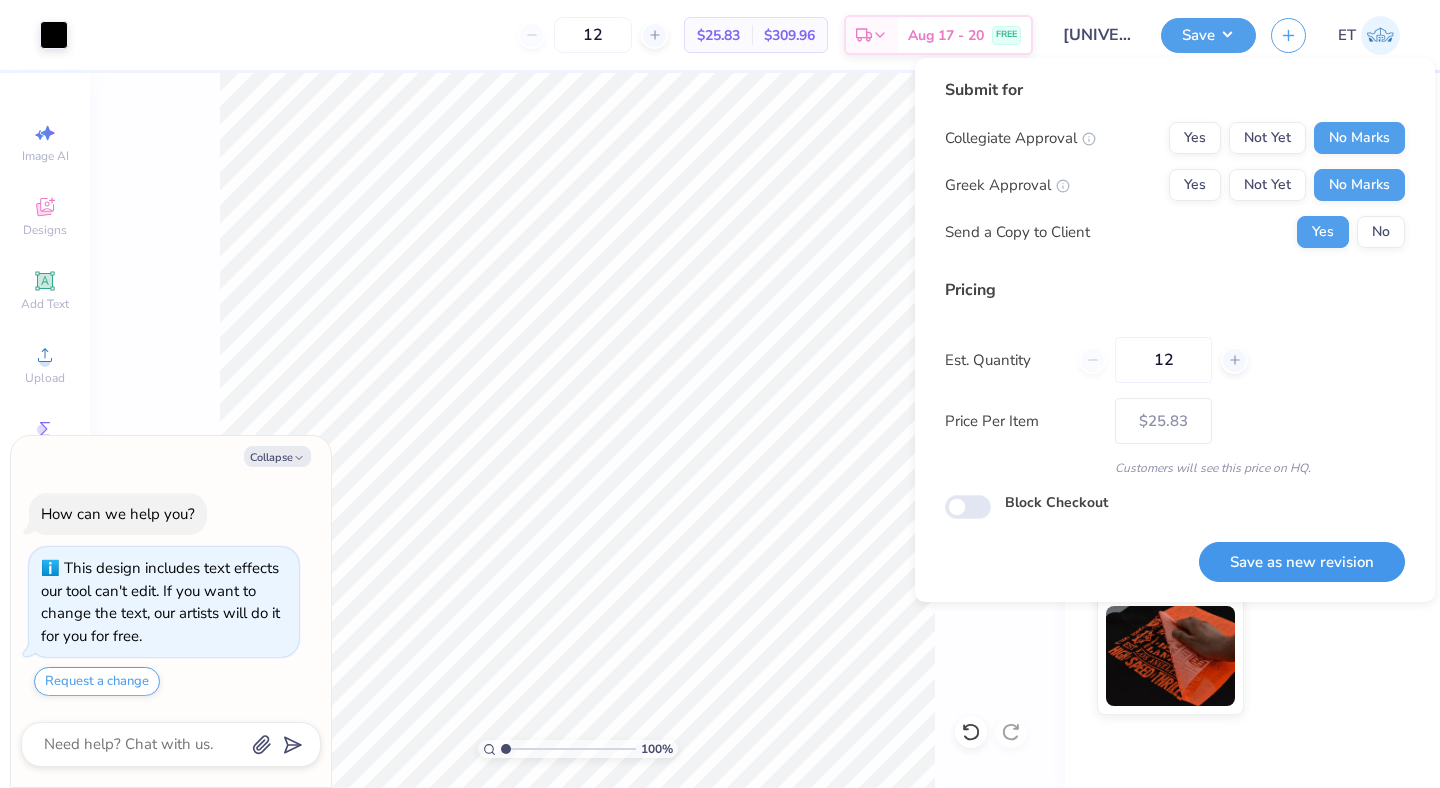 click on "Save as new revision" at bounding box center [1302, 562] 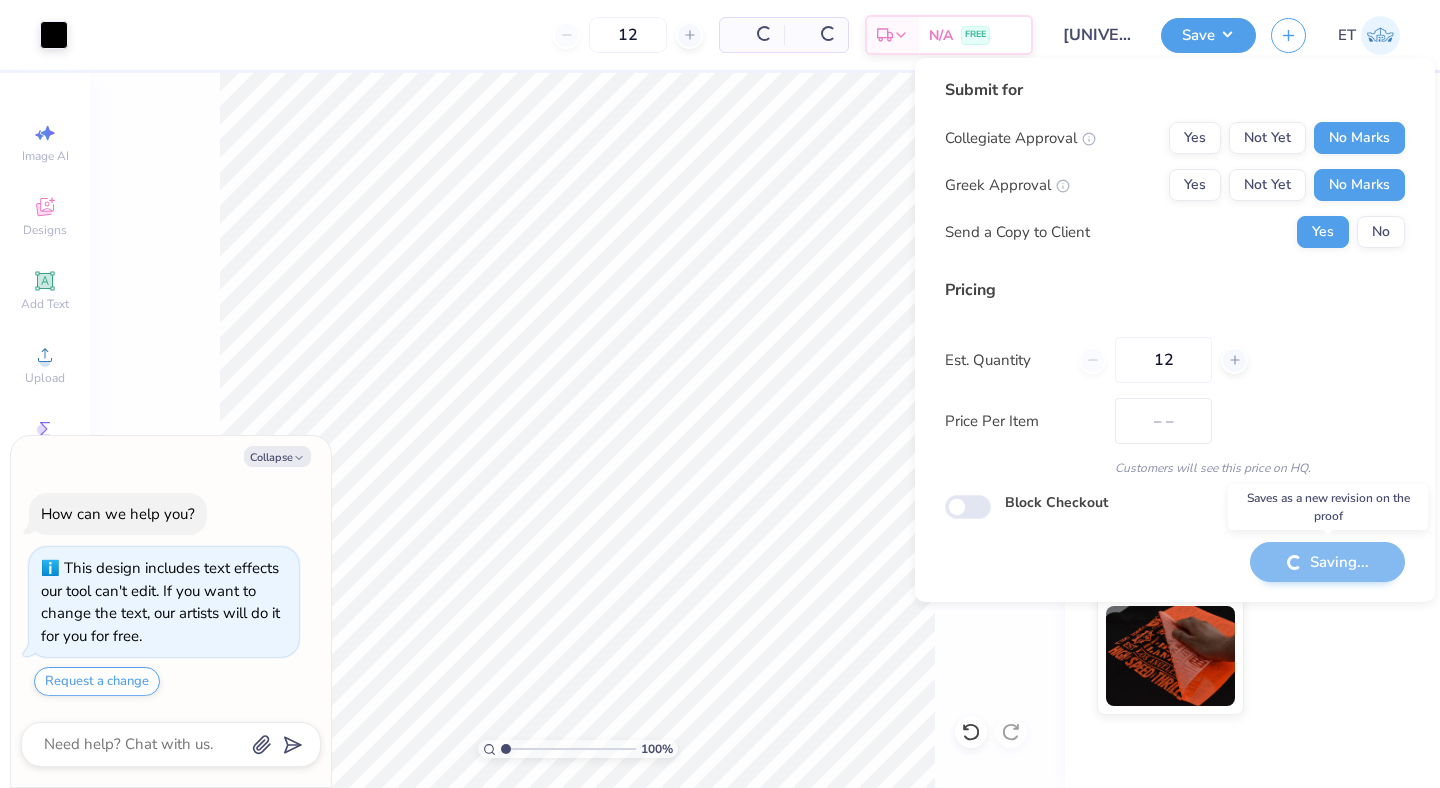 type on "$25.83" 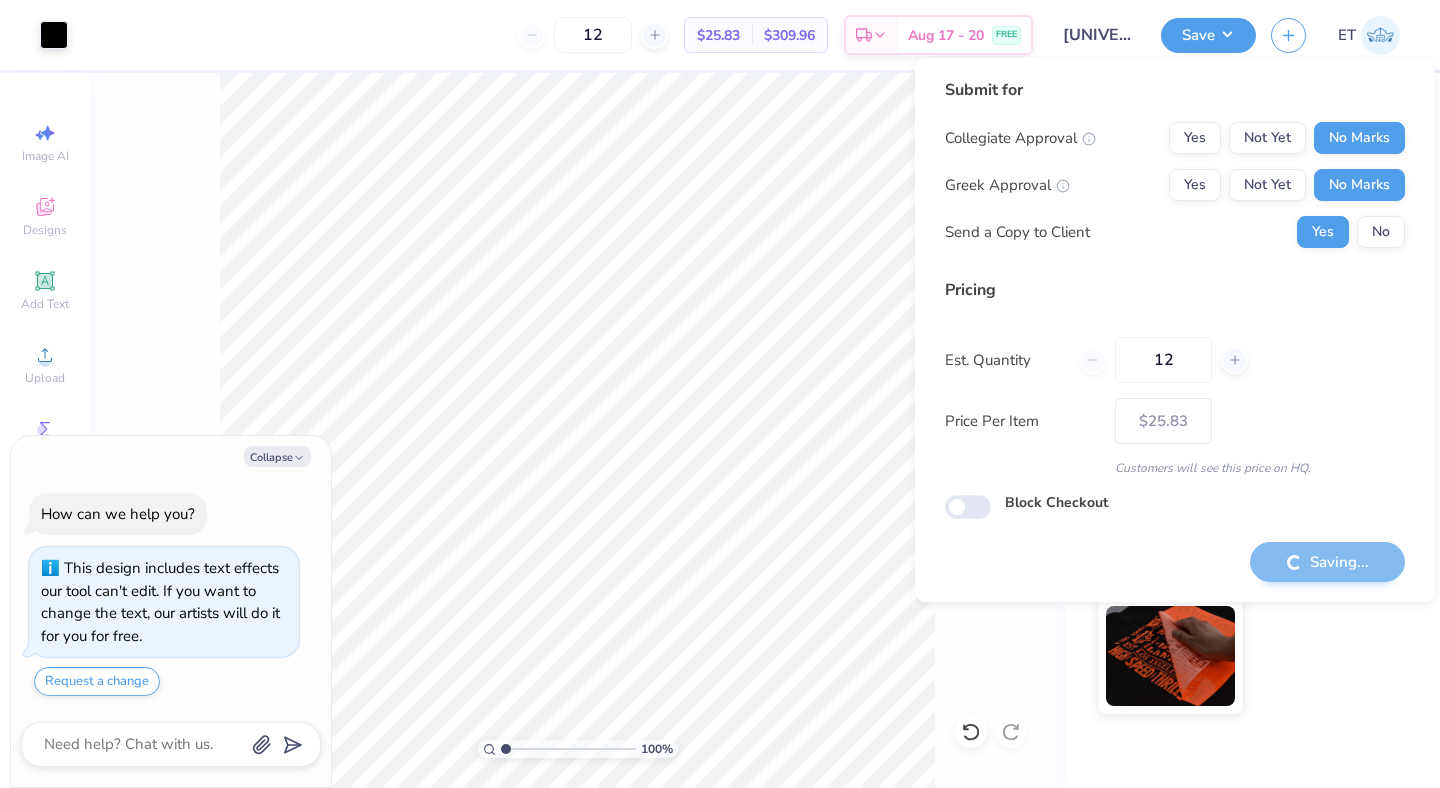 type on "x" 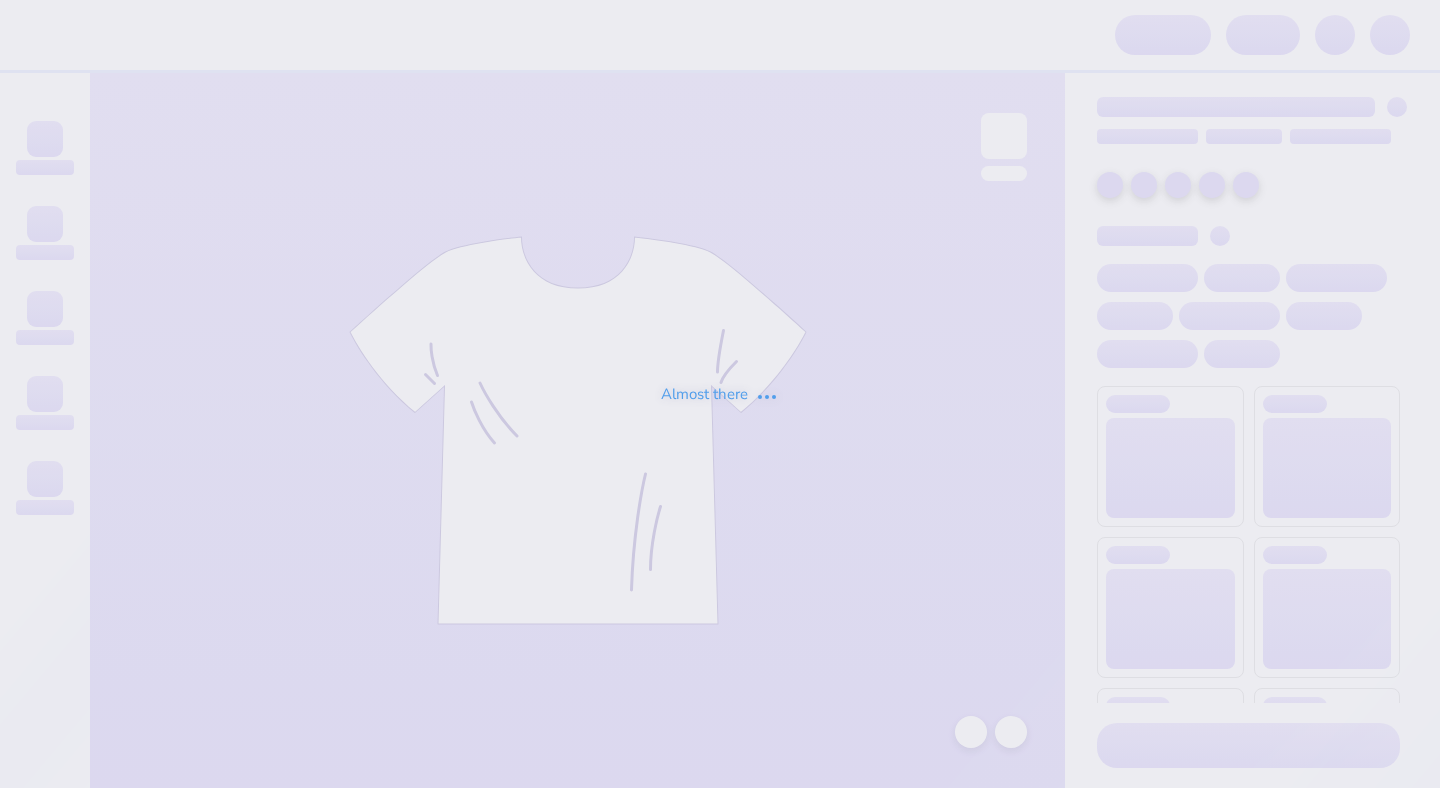 scroll, scrollTop: 0, scrollLeft: 0, axis: both 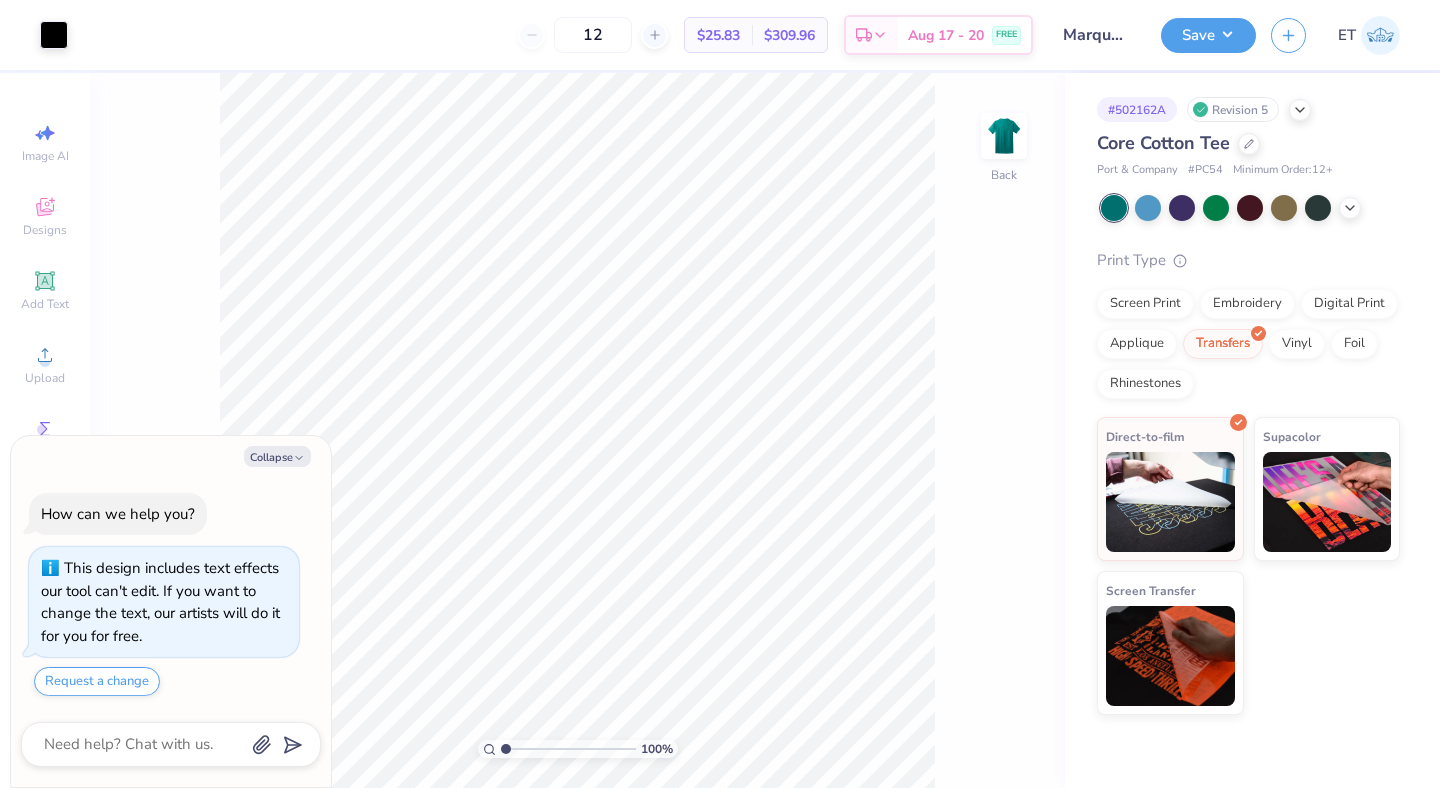 type on "x" 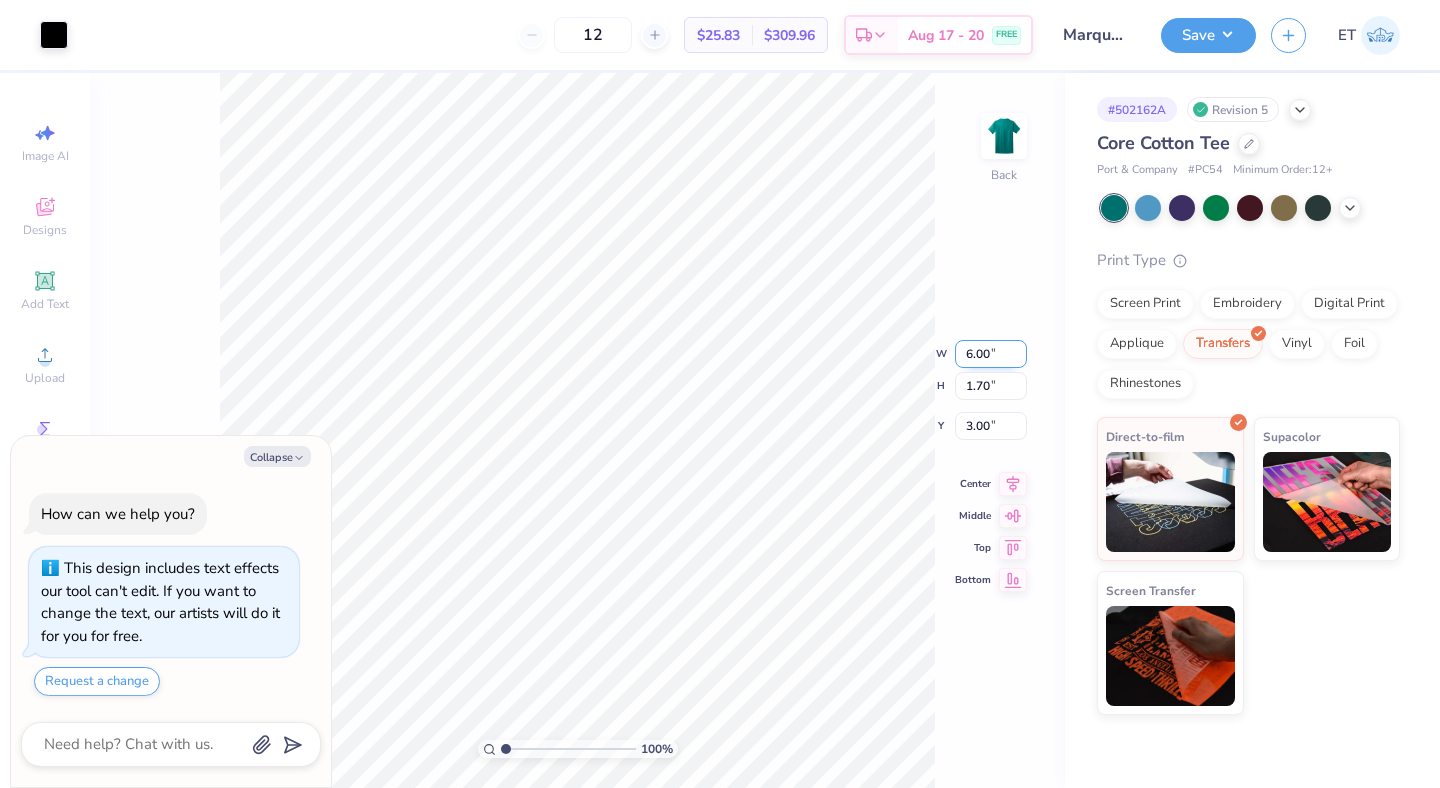 click on "6.00" at bounding box center (991, 354) 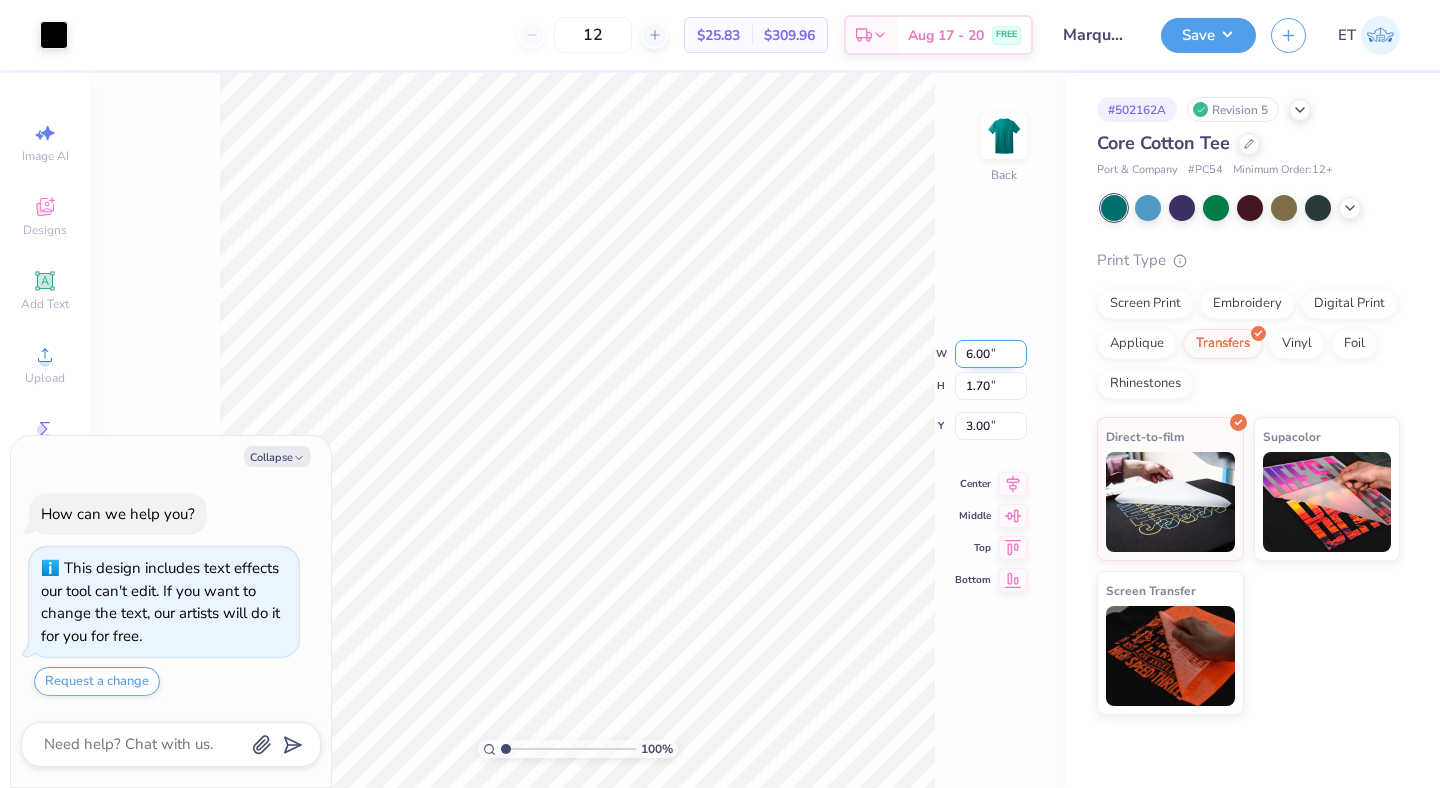 click on "6.00" at bounding box center [991, 354] 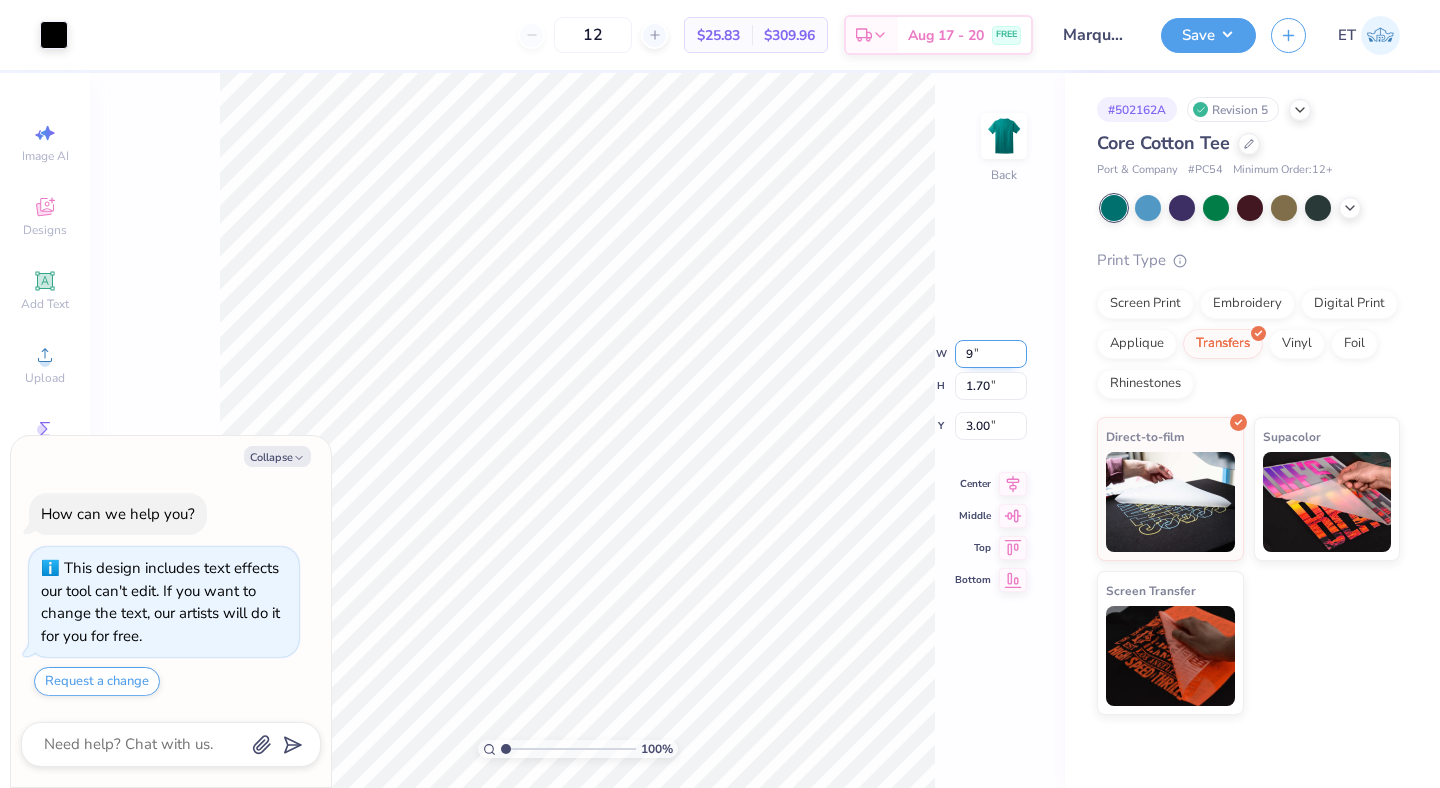 type on "9" 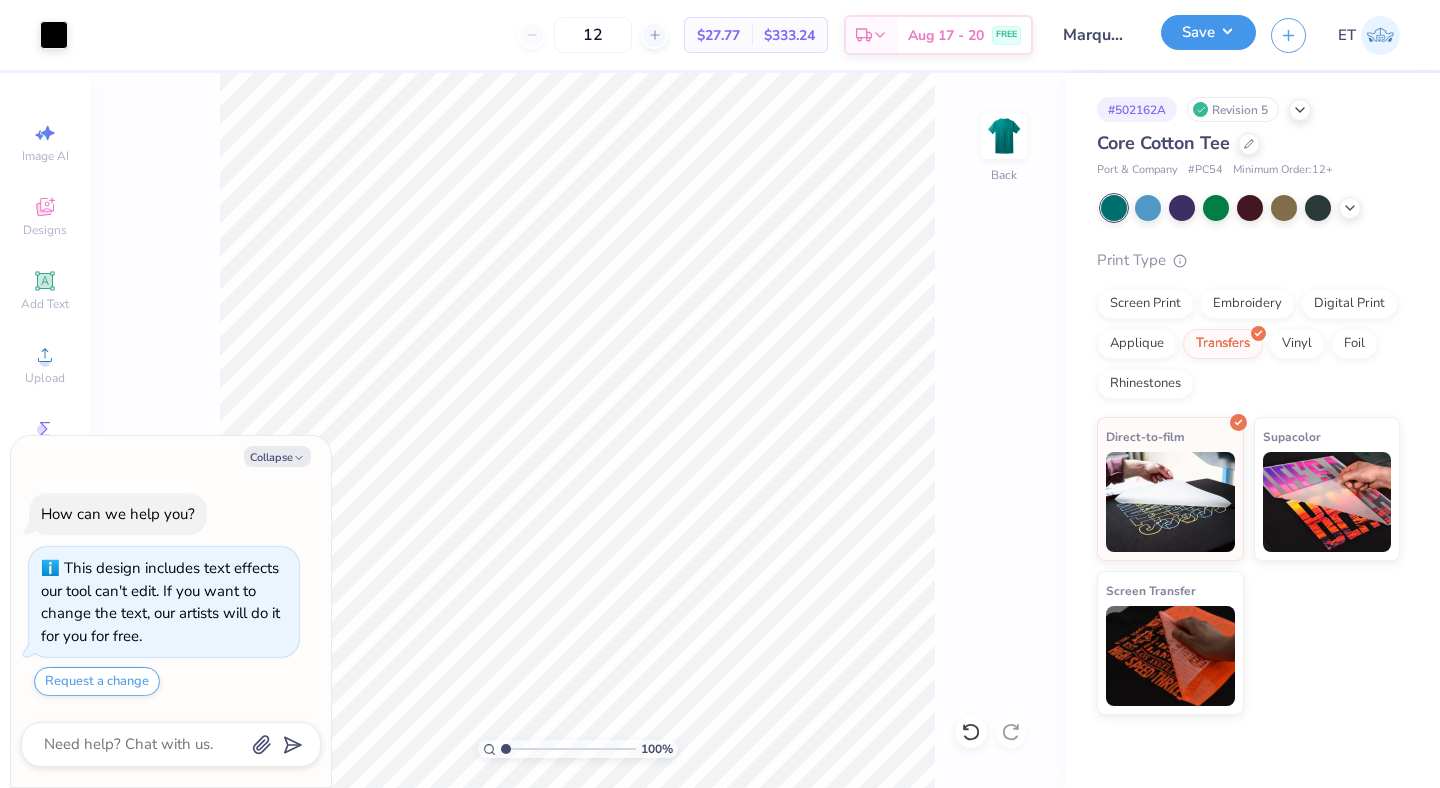 click on "Save" at bounding box center (1208, 32) 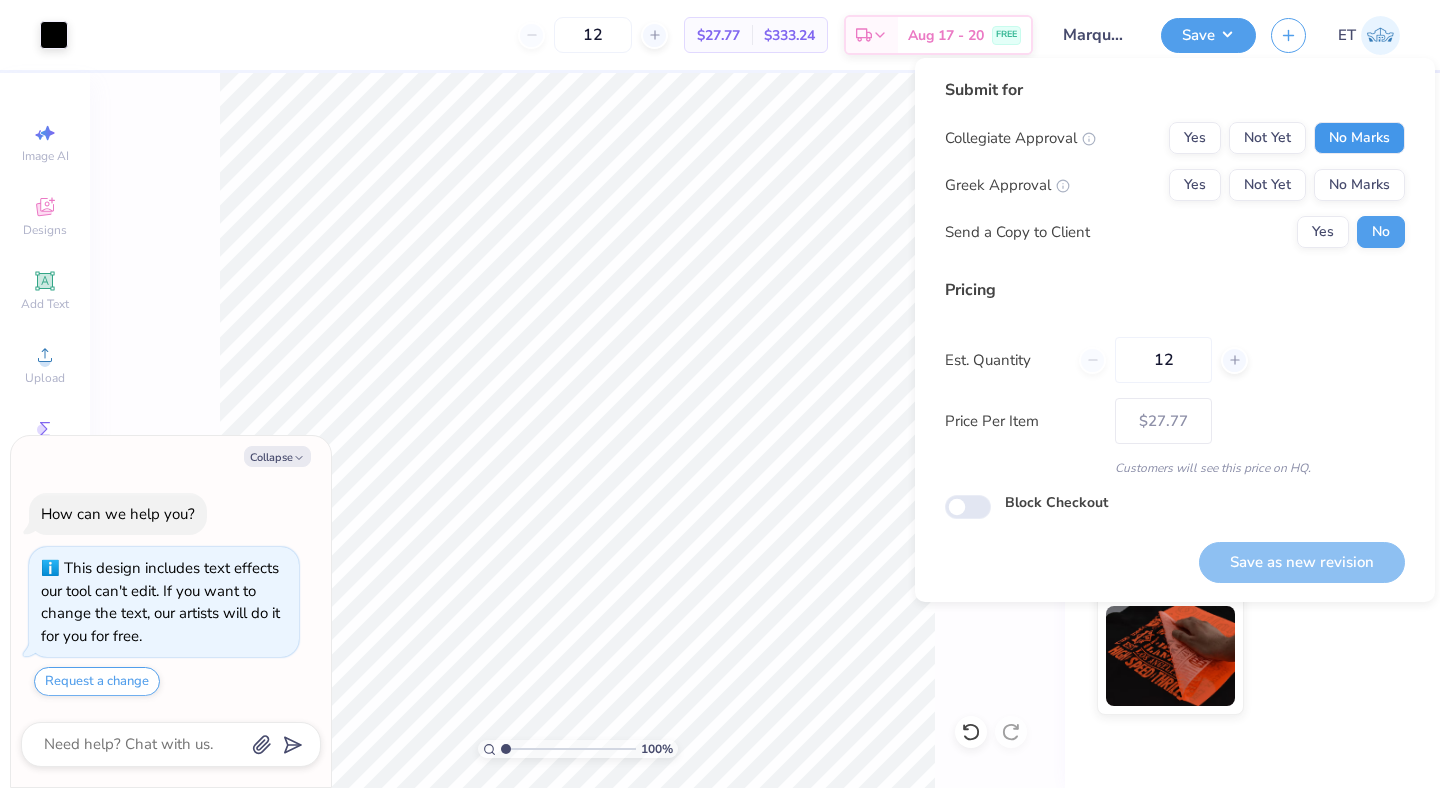 click on "No Marks" at bounding box center [1359, 138] 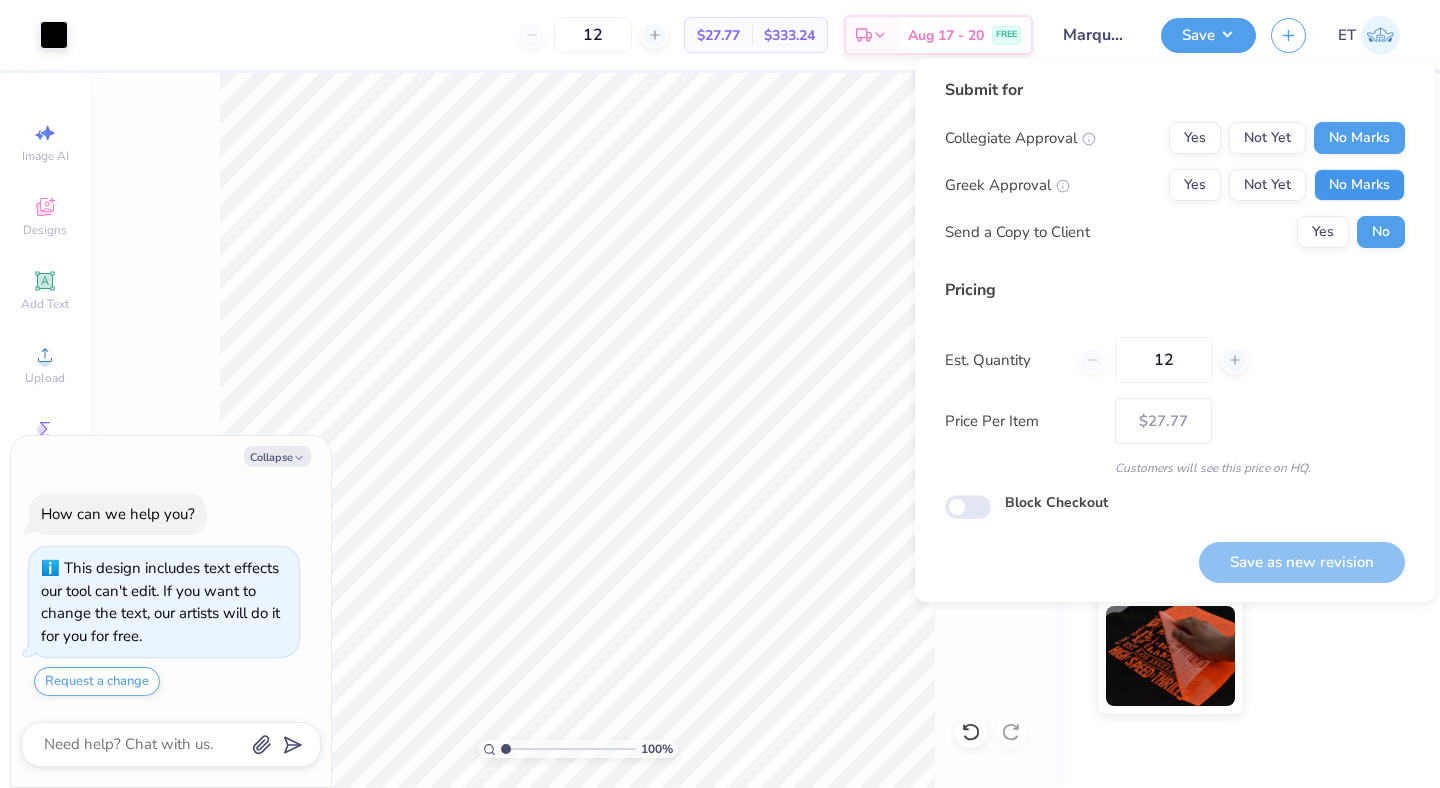 click on "No Marks" at bounding box center (1359, 185) 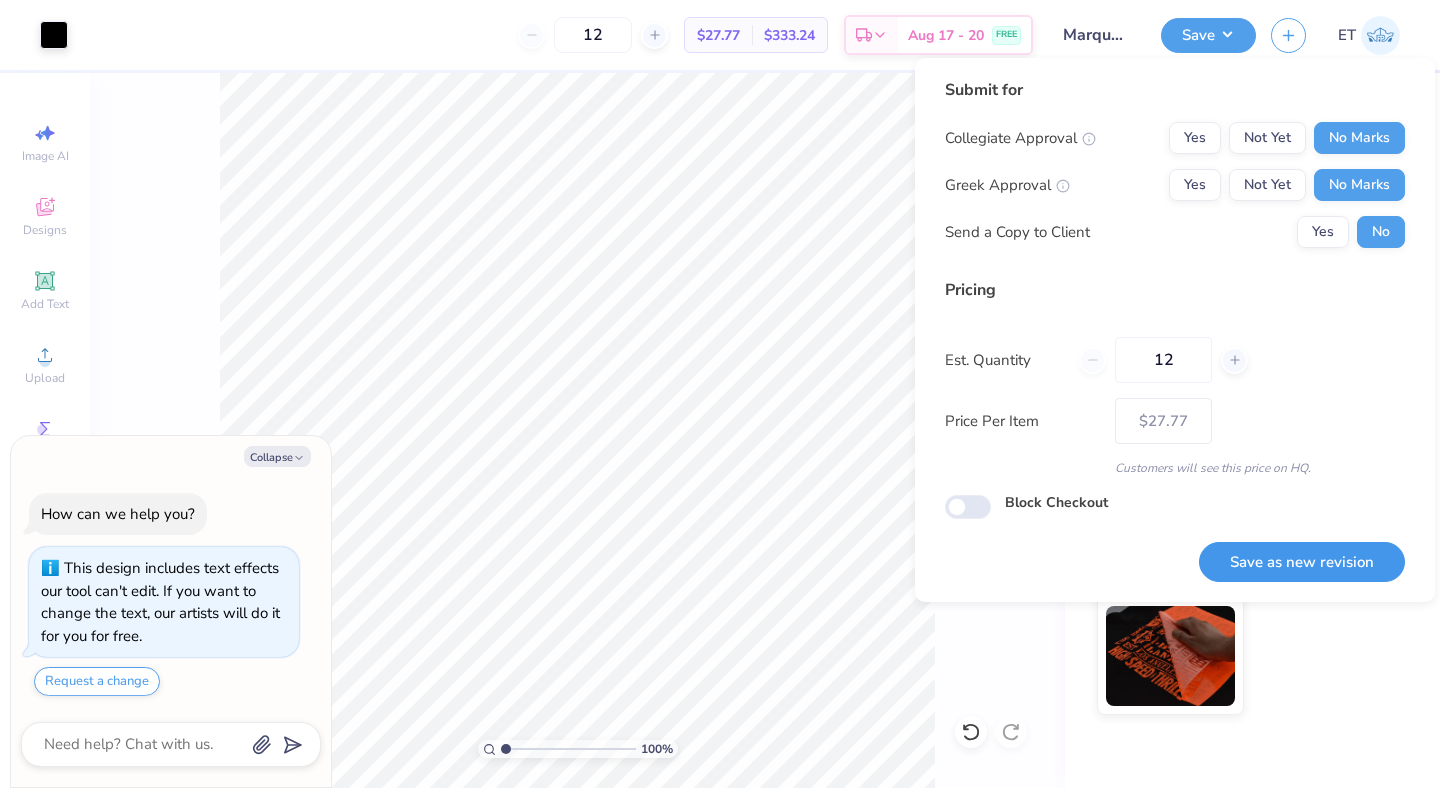 click on "Save as new revision" at bounding box center [1302, 562] 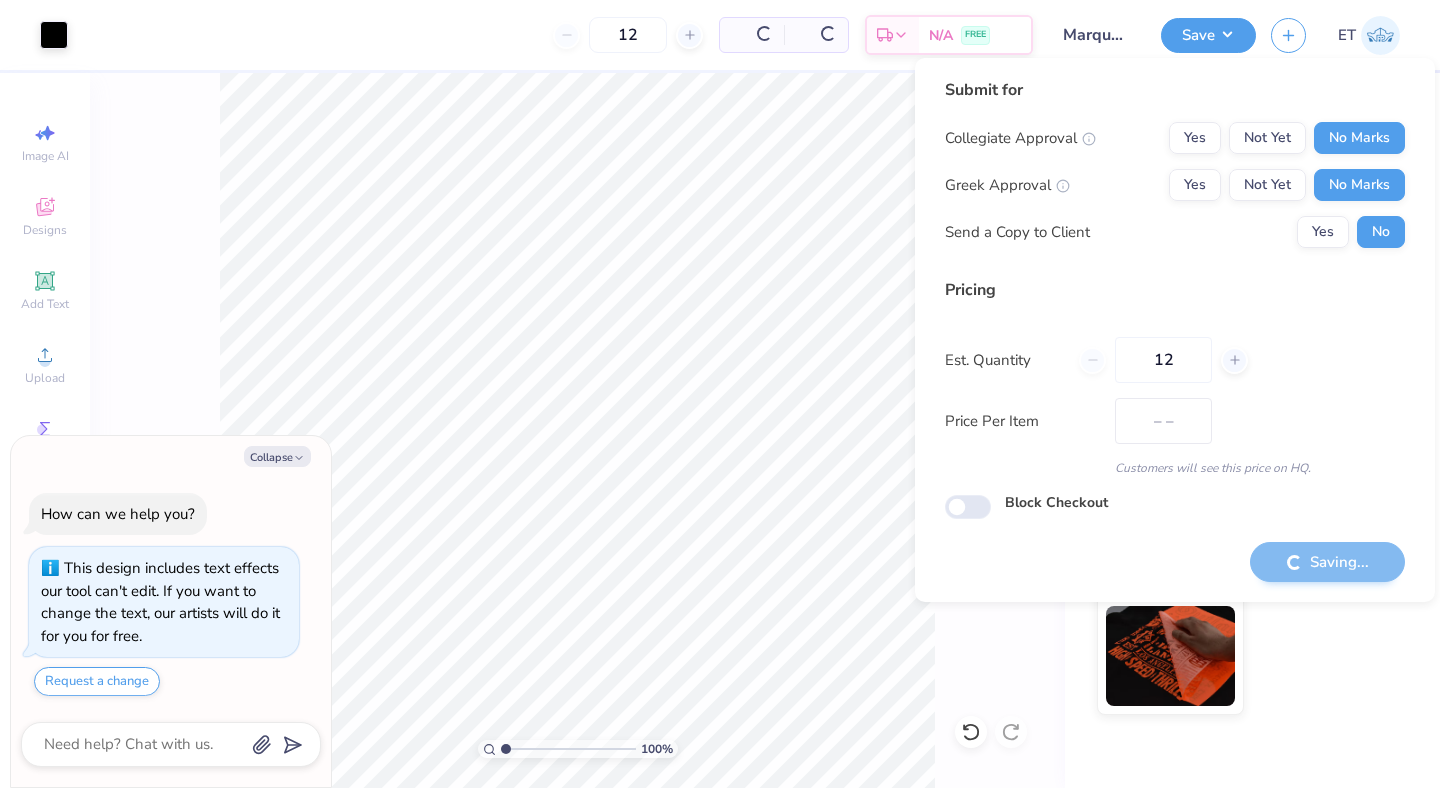 type on "$27.77" 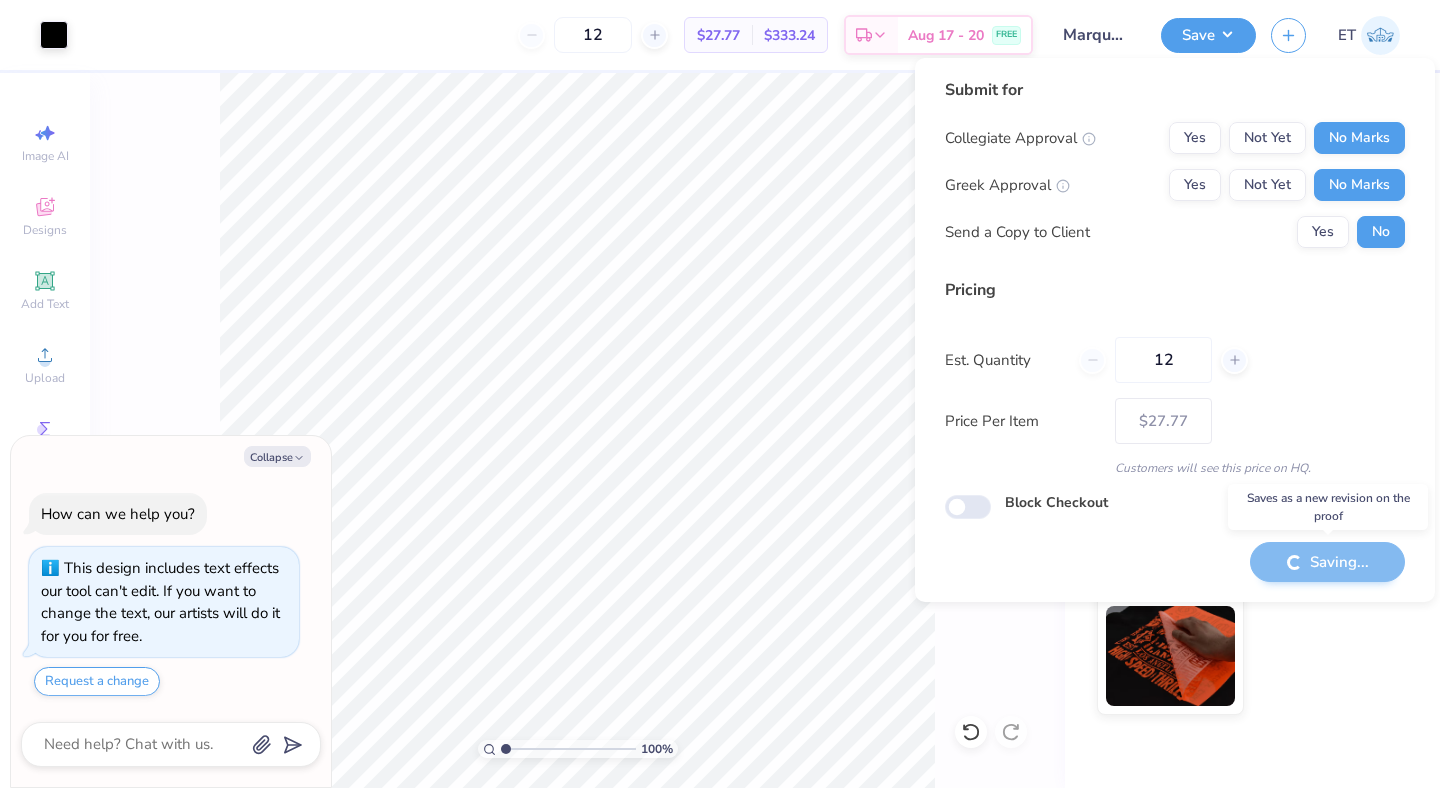 type on "x" 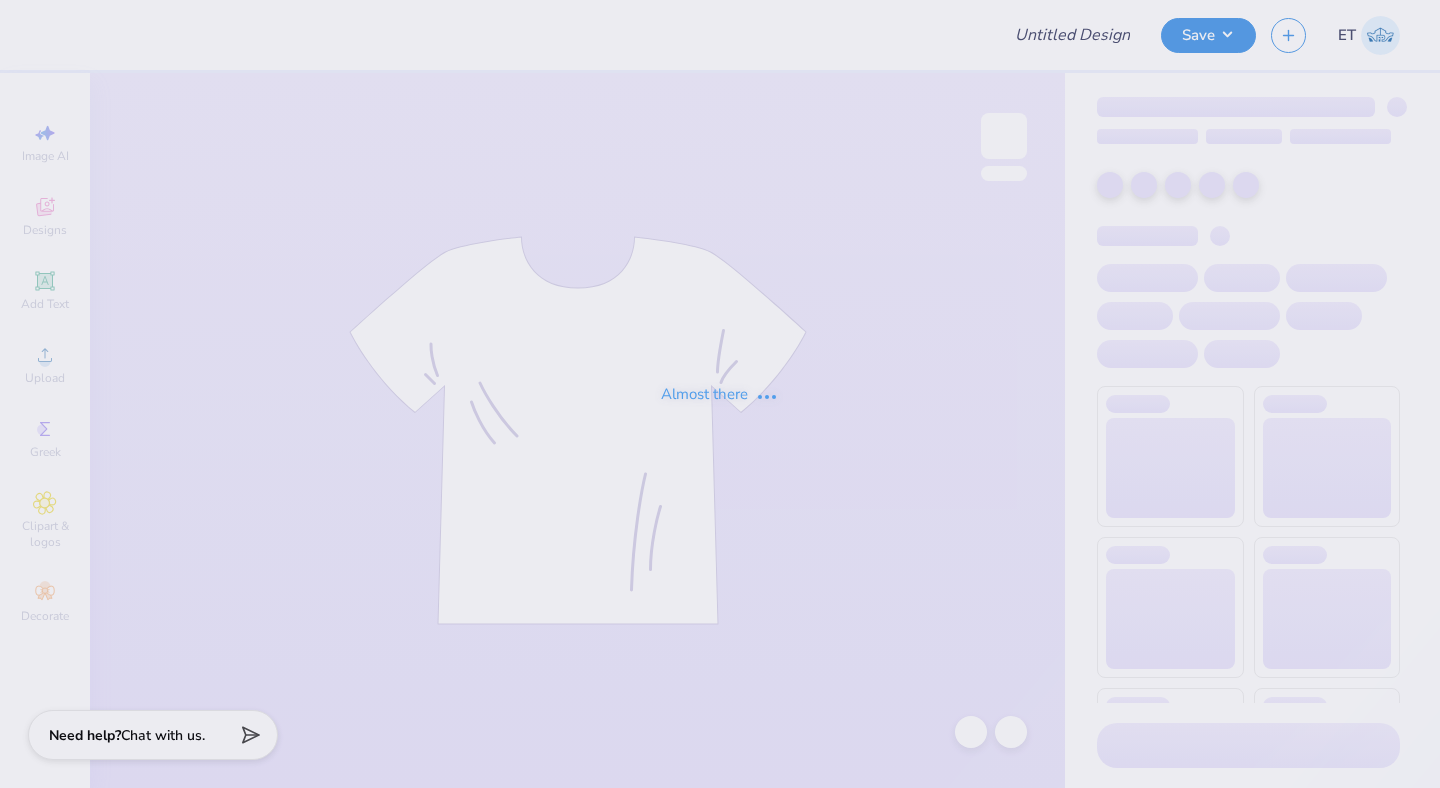 scroll, scrollTop: 0, scrollLeft: 0, axis: both 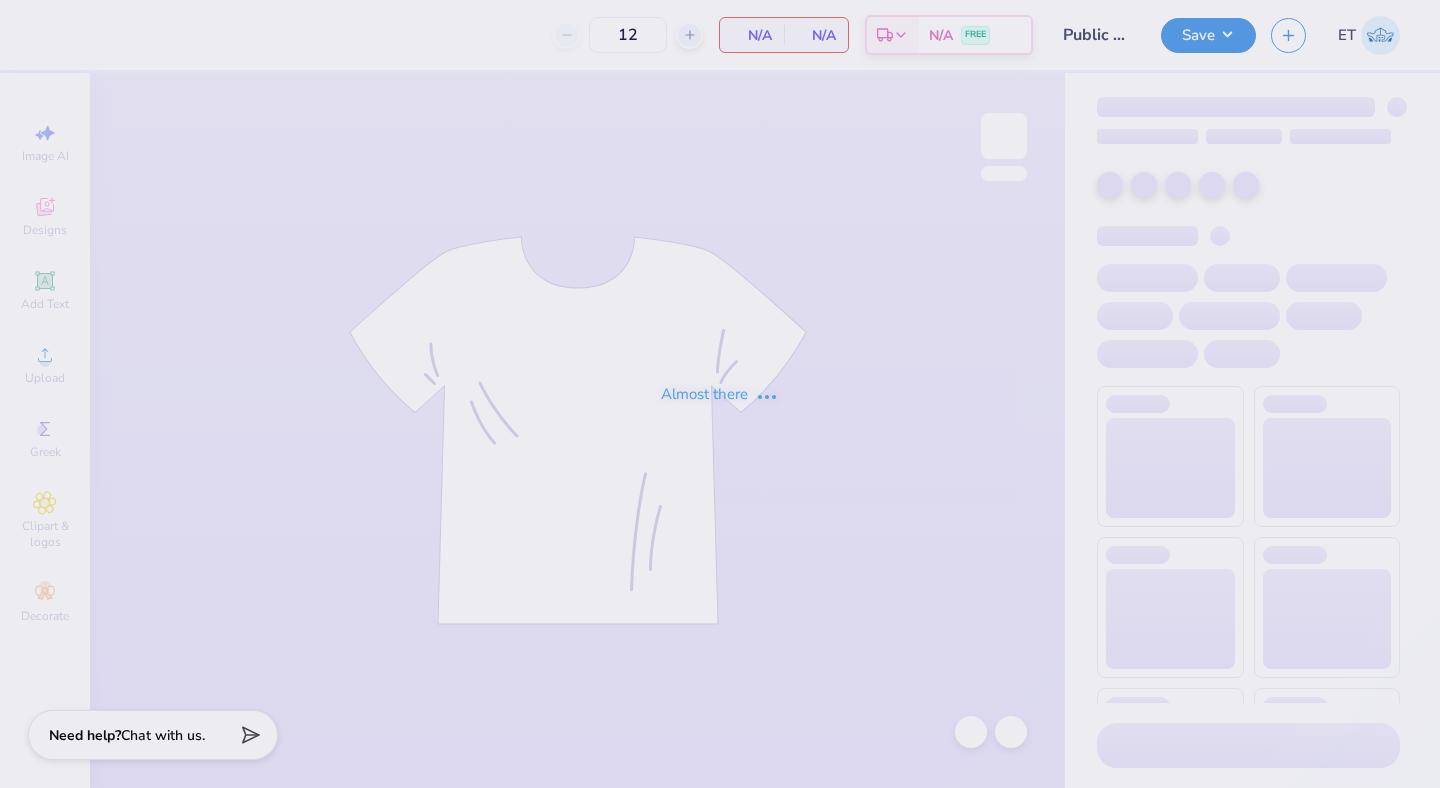 type on "Public Relations : University of New Hampshire at Manchester" 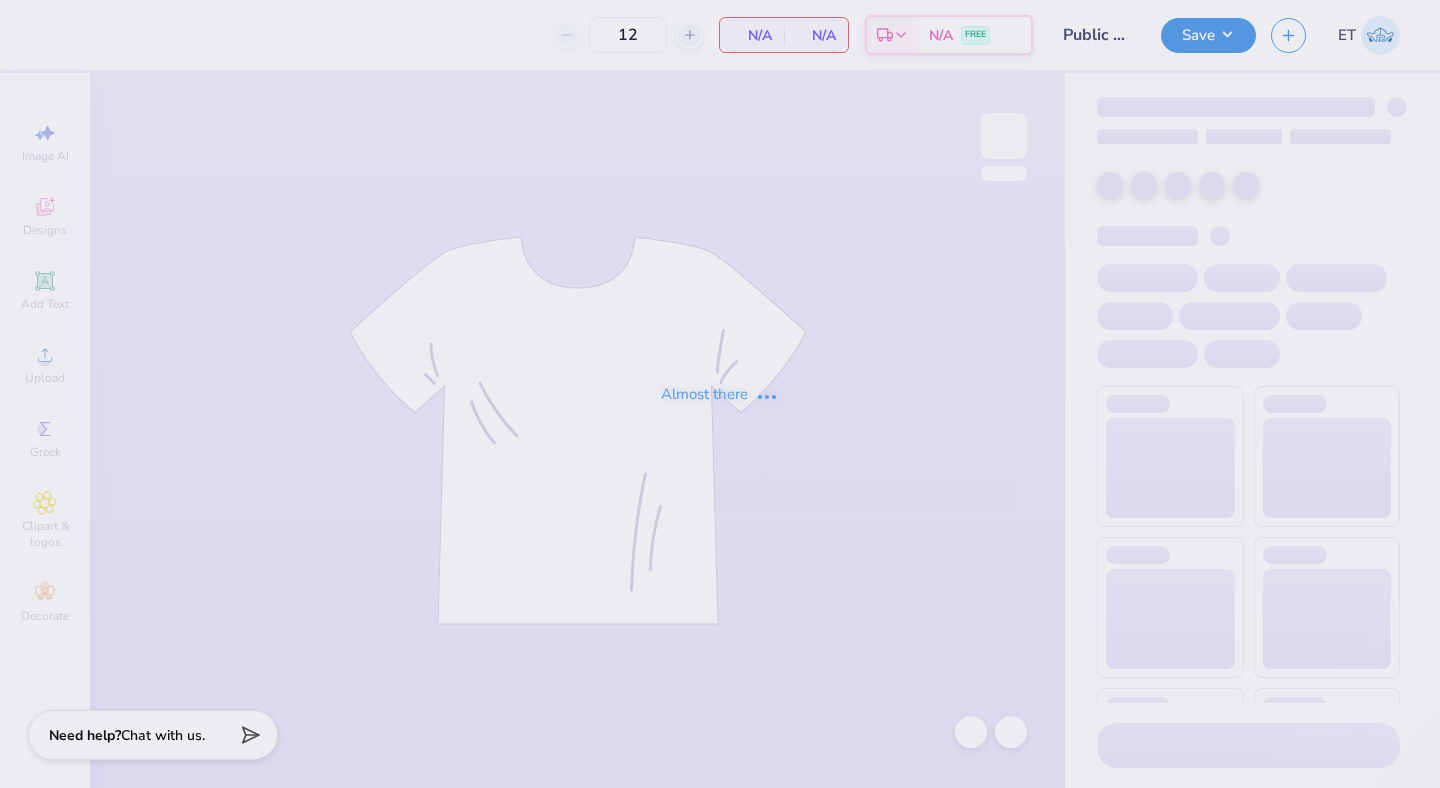 scroll, scrollTop: 0, scrollLeft: 0, axis: both 